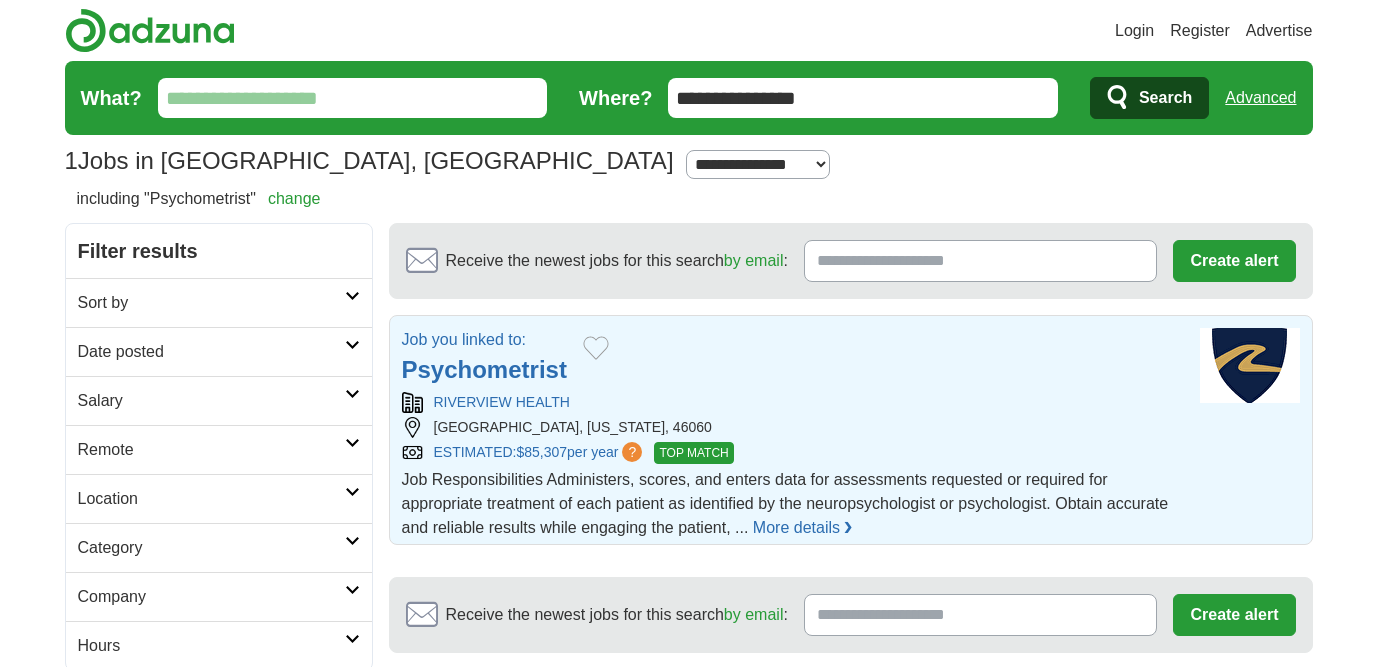 scroll, scrollTop: 0, scrollLeft: 0, axis: both 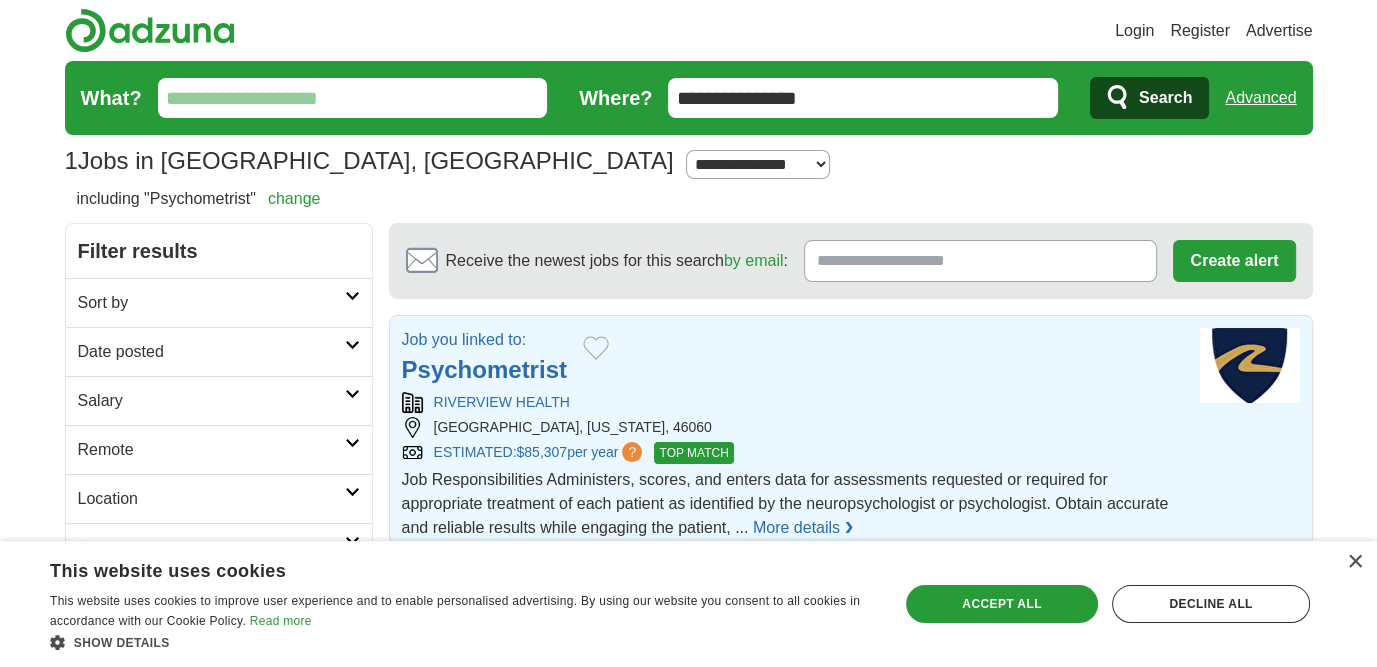 click on "Psychometrist" at bounding box center (484, 369) 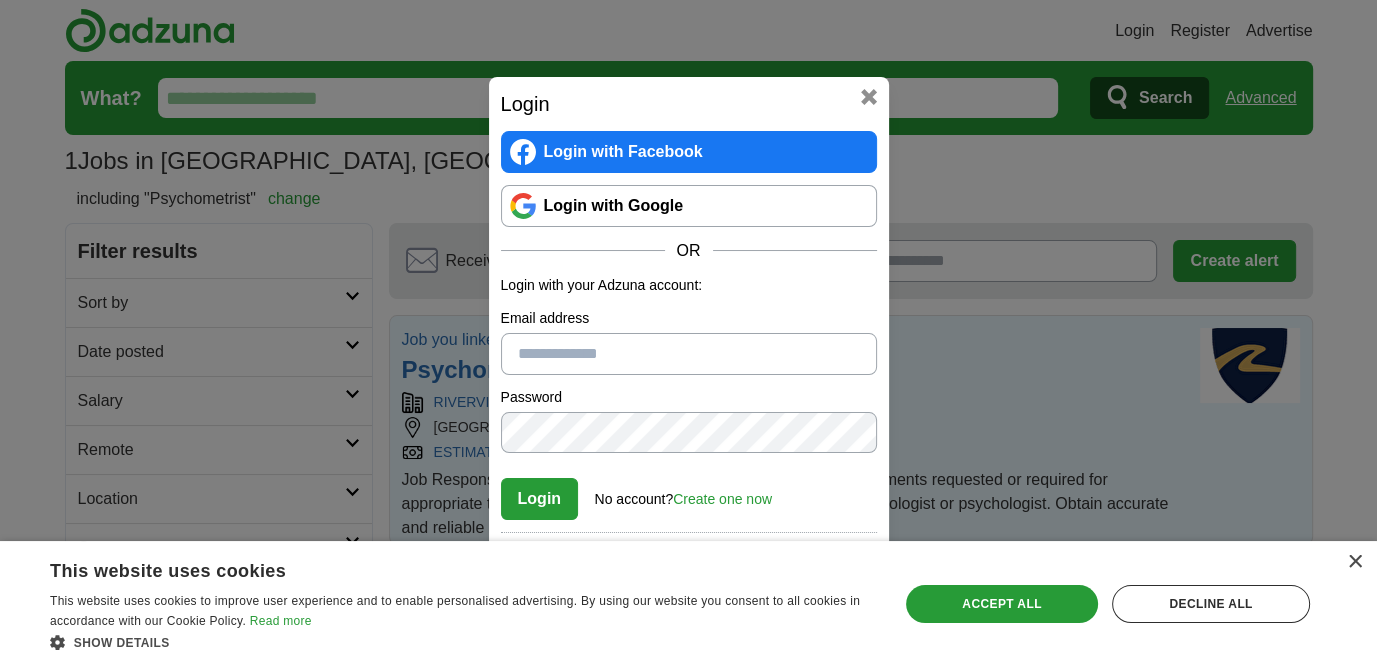 click at bounding box center (869, 97) 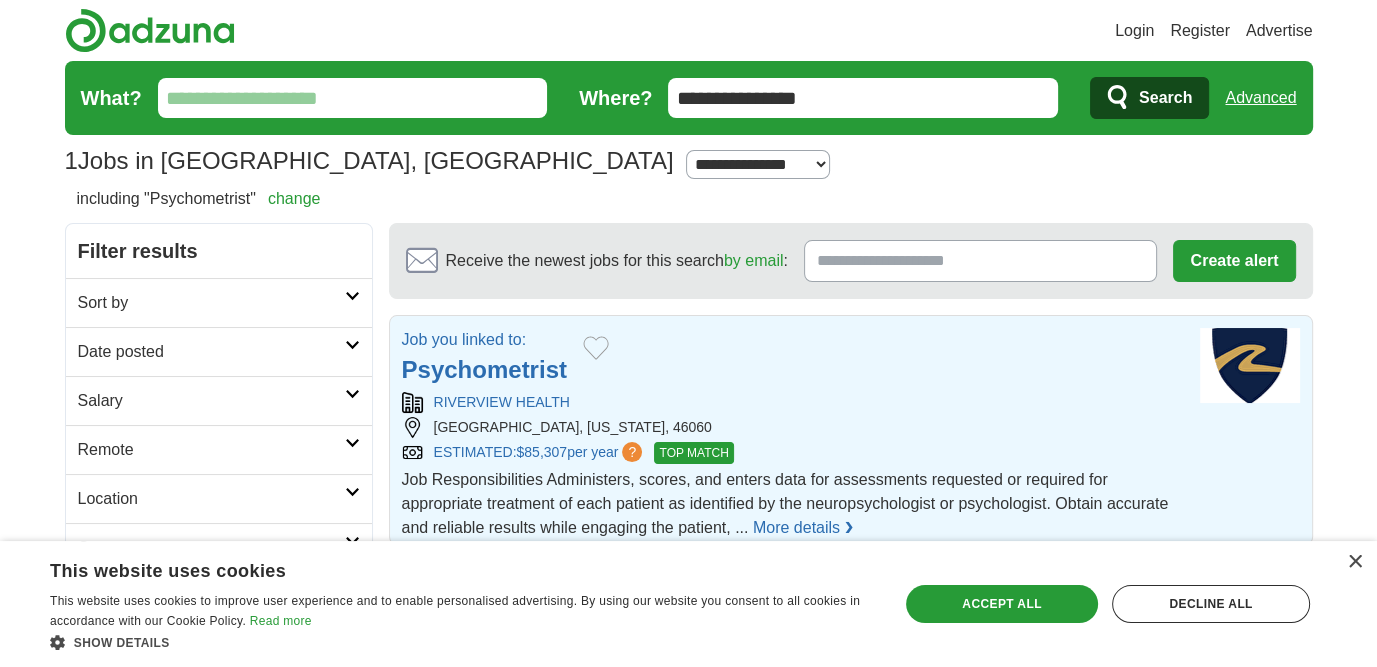 click on "Receive the newest jobs for this search  by email :" at bounding box center [981, 261] 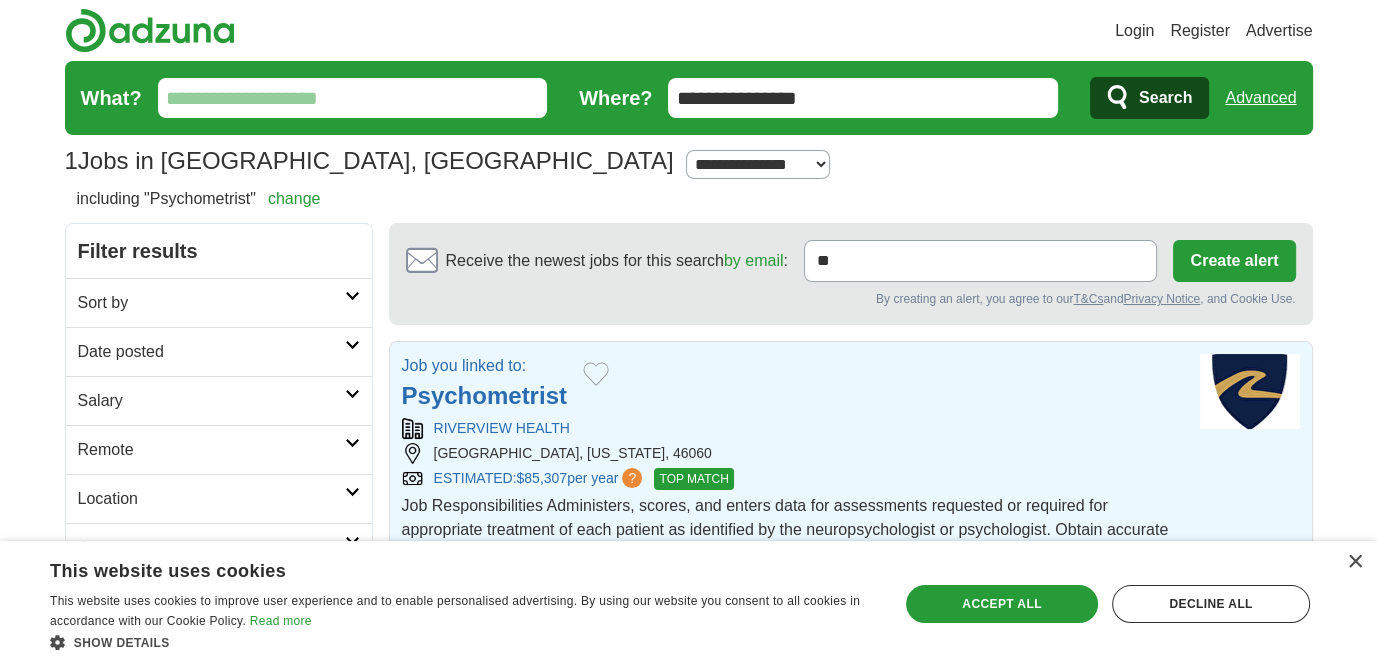 type on "*" 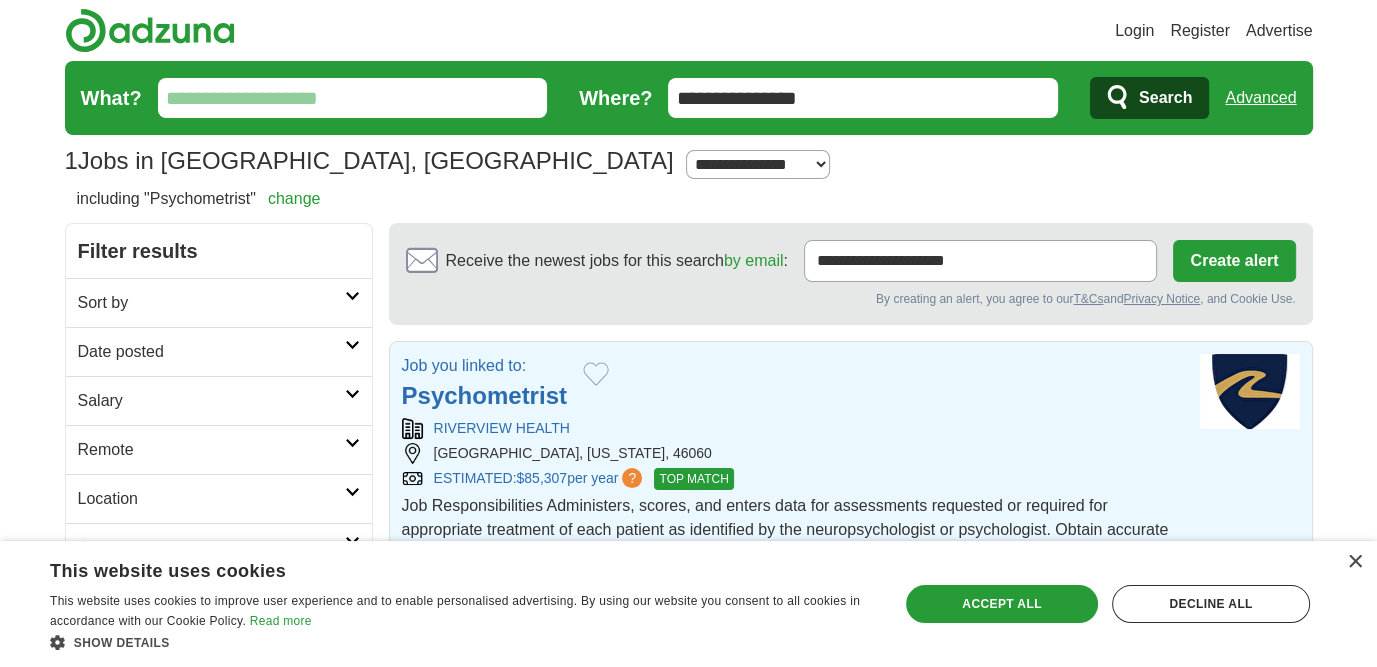 type on "**********" 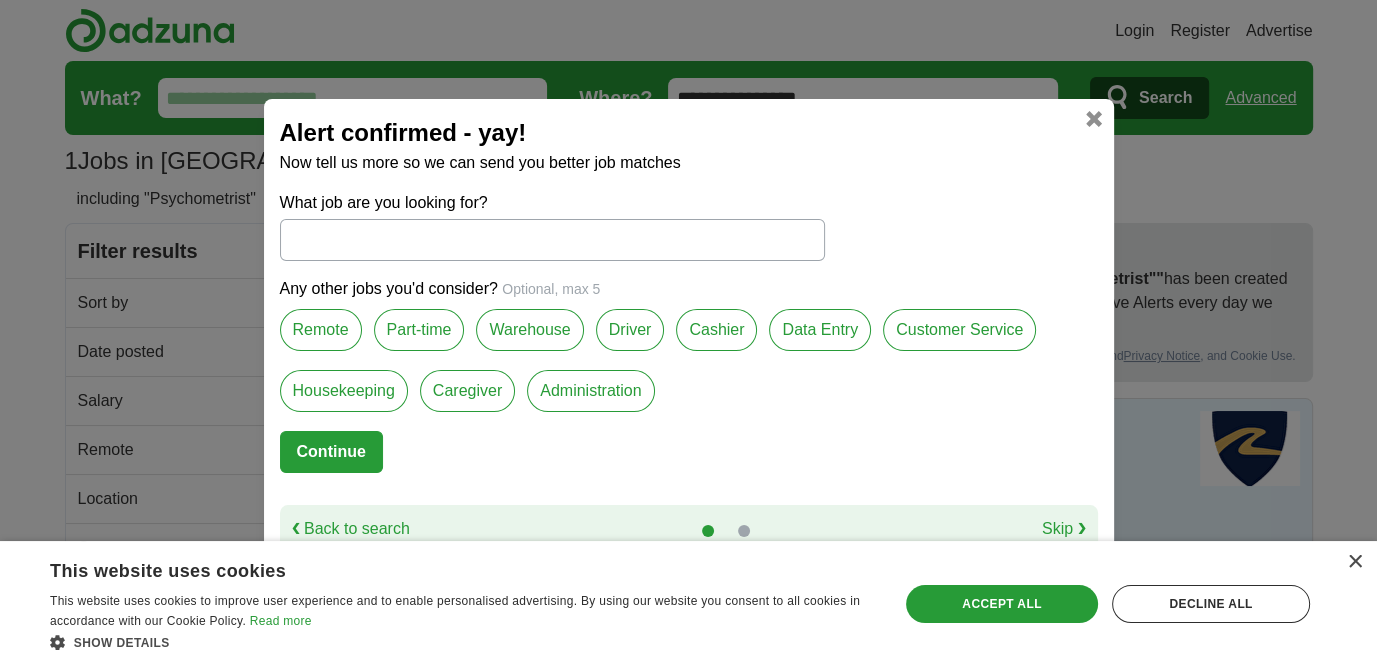 click on "What job are you looking for?" at bounding box center [552, 240] 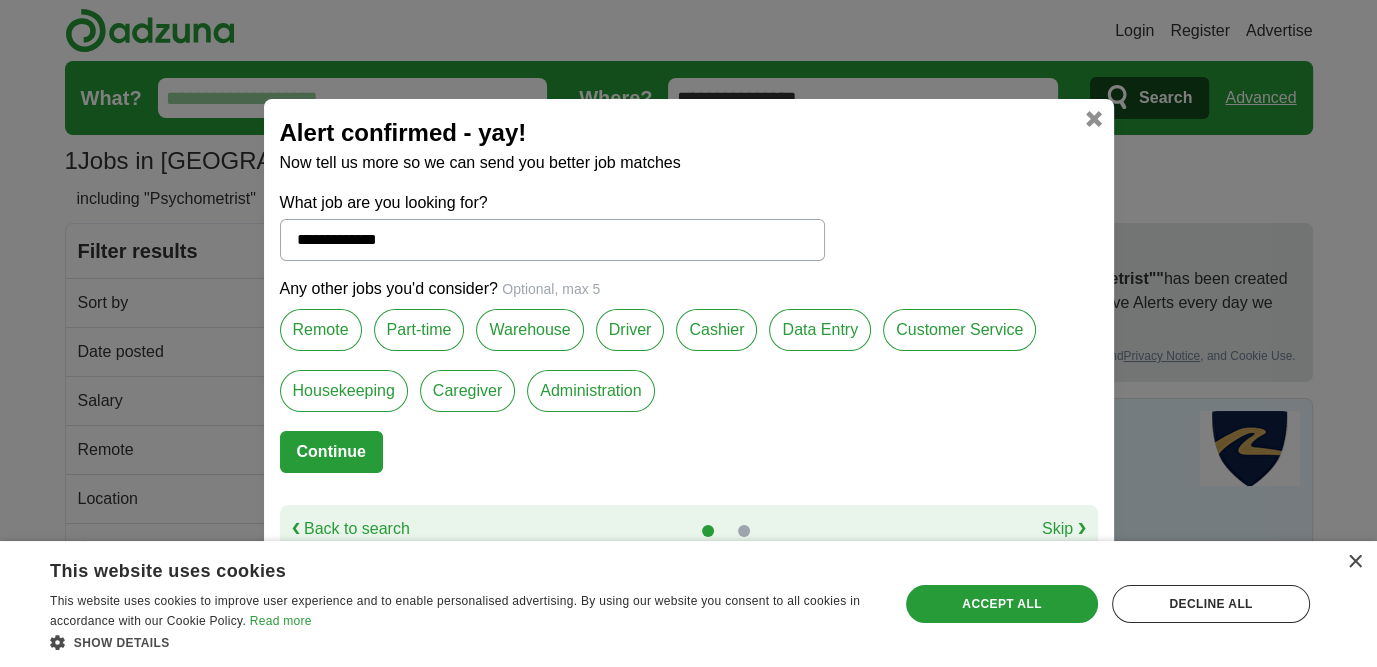 type on "**********" 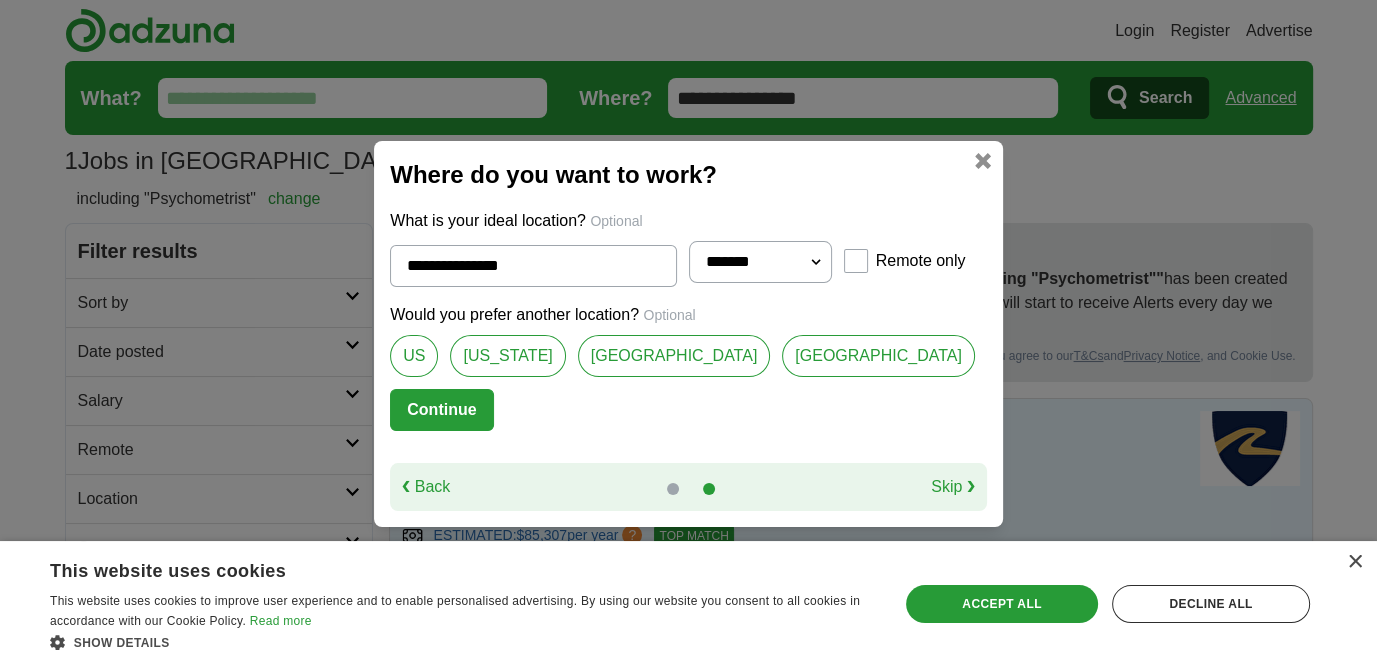 click on "**********" at bounding box center (533, 266) 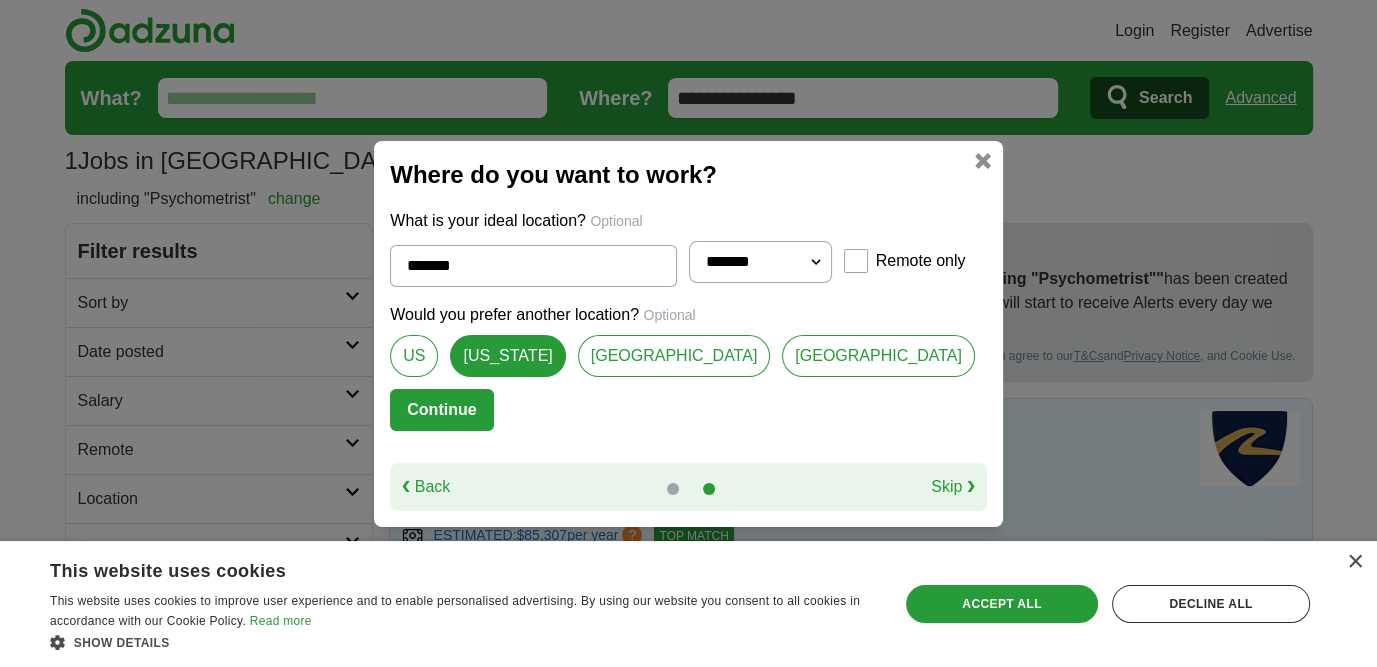 click on "Continue" at bounding box center [441, 410] 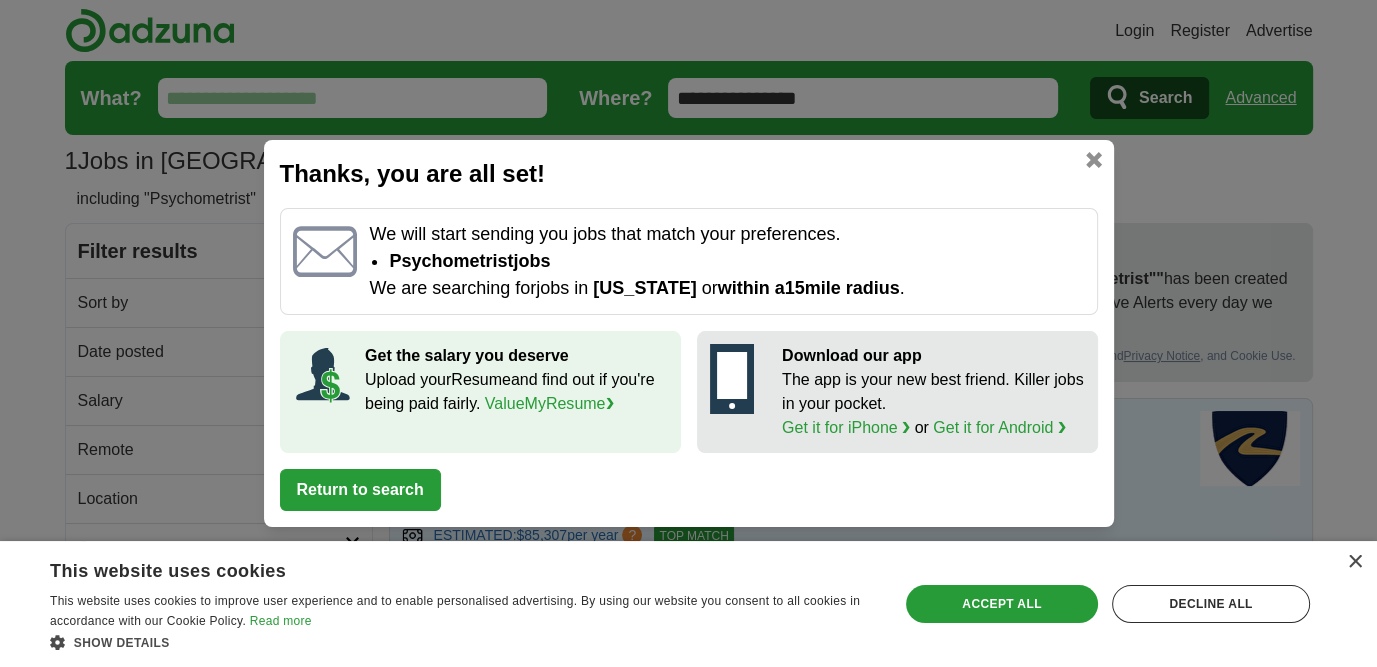 click on "ValueMyResume  ❯" at bounding box center [549, 403] 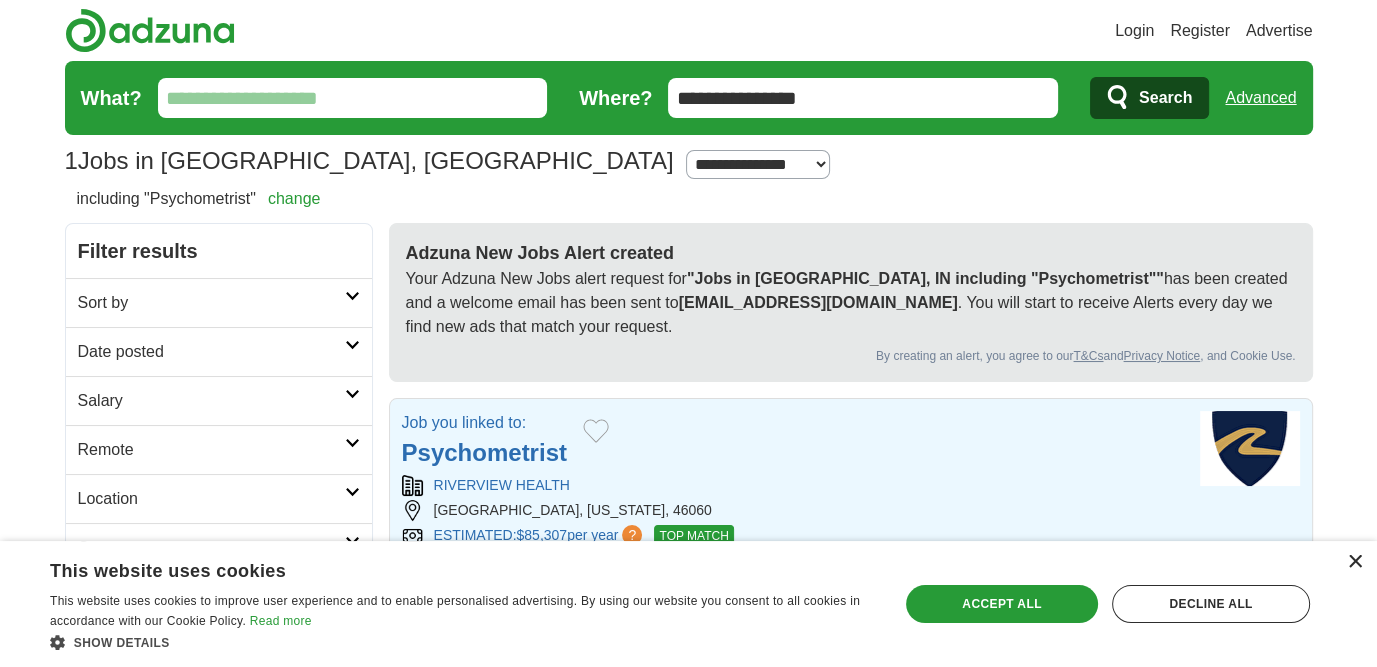 click on "×" at bounding box center [1354, 562] 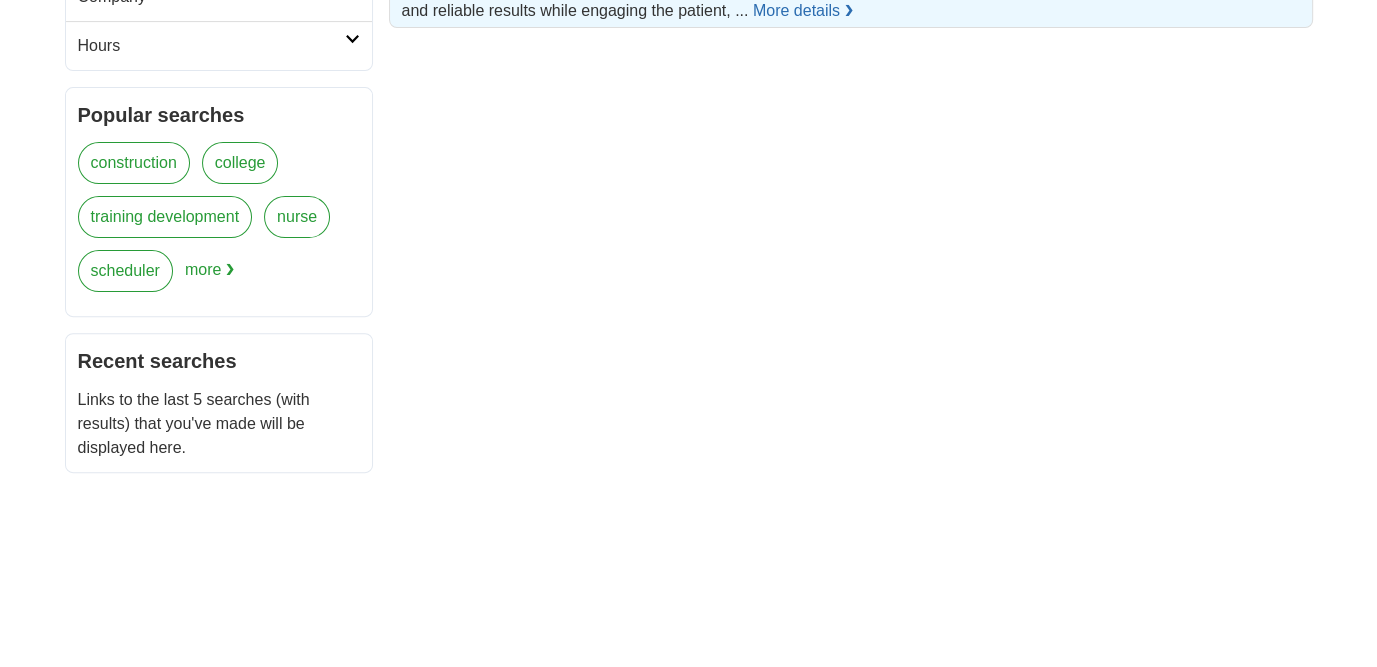 scroll, scrollTop: 100, scrollLeft: 0, axis: vertical 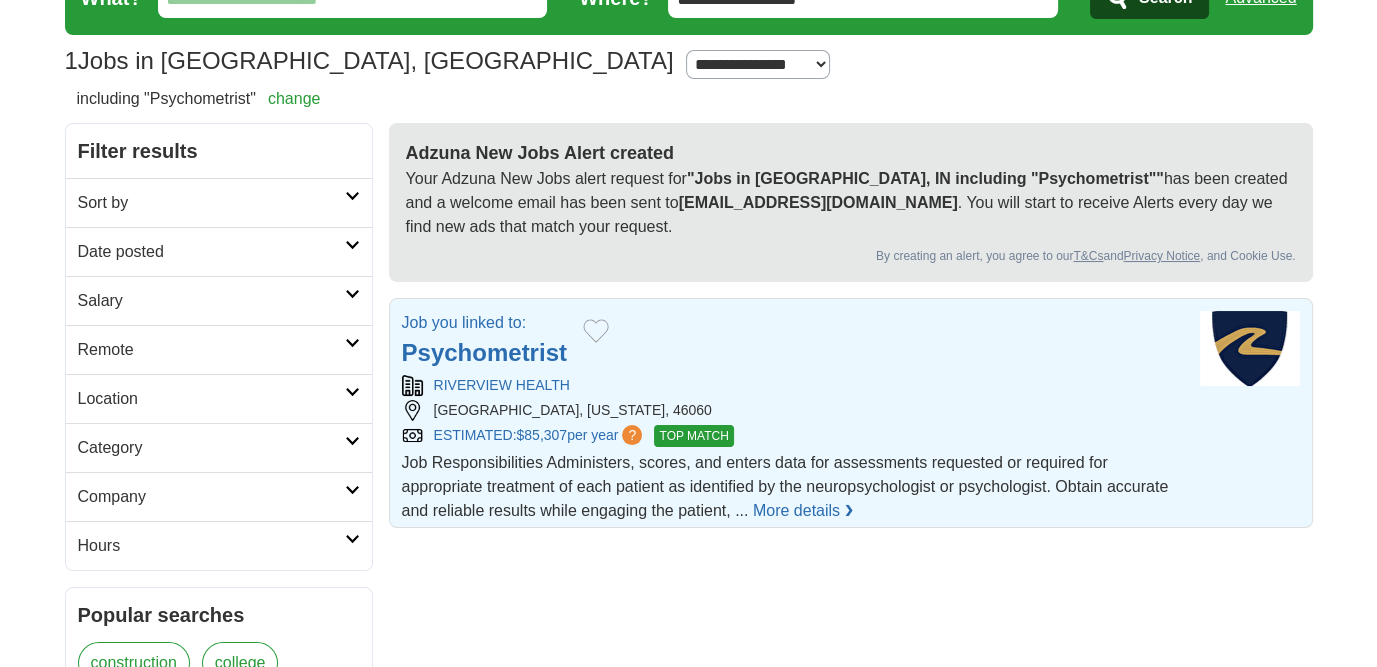 click on "RIVERVIEW HEALTH
NOBLESVILLE, INDIANA, 46060
ESTIMATED:
$85,307
per year
?
TOP MATCH" at bounding box center (793, 411) 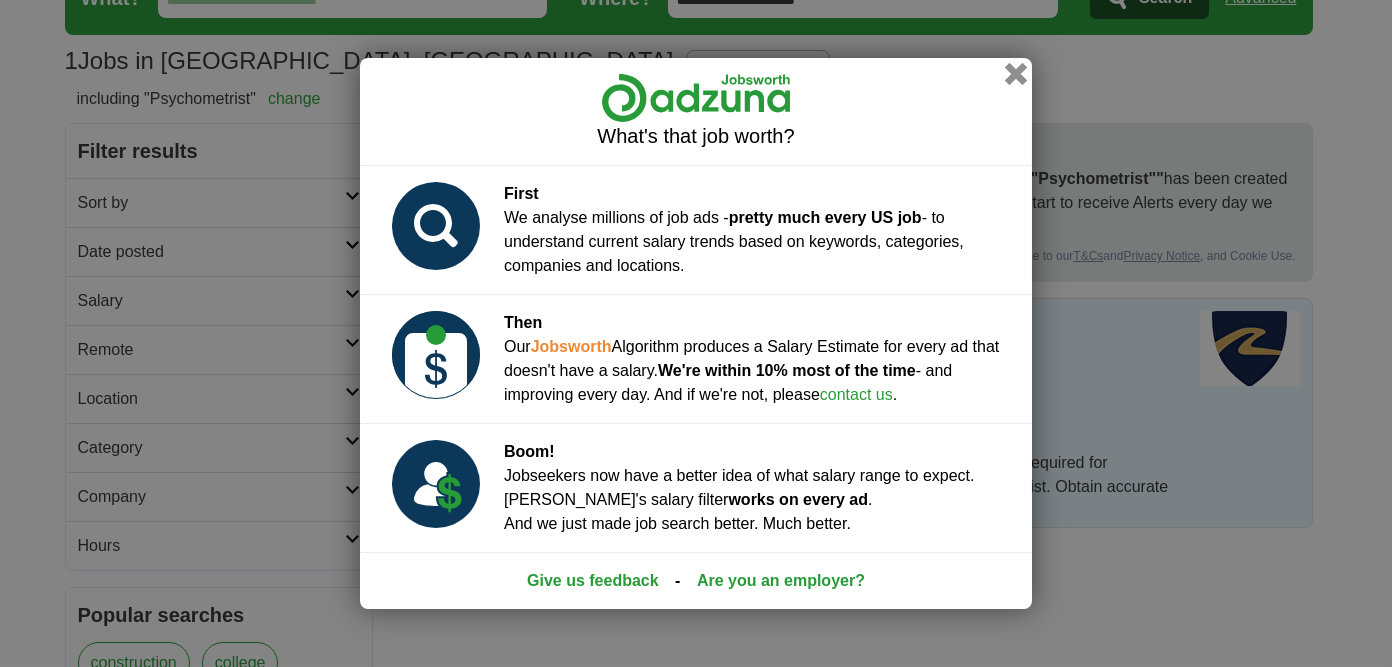 click at bounding box center [1016, 74] 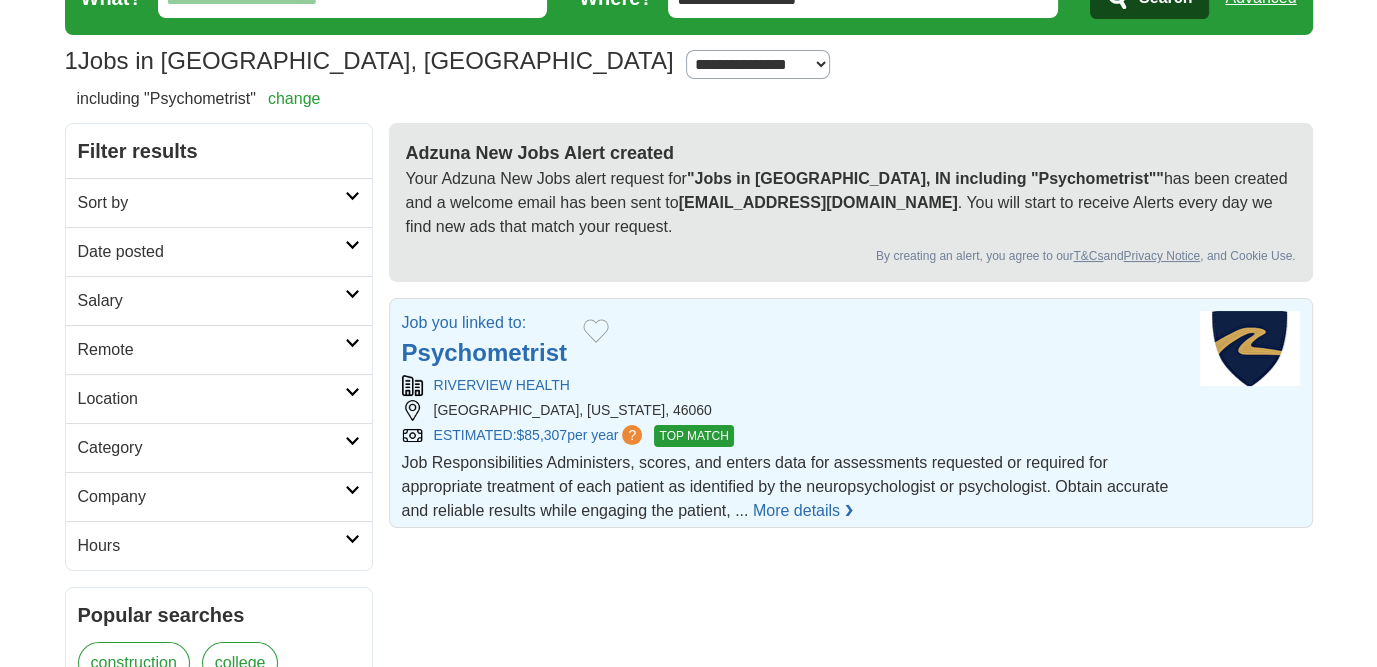 drag, startPoint x: 592, startPoint y: 323, endPoint x: 547, endPoint y: 334, distance: 46.32494 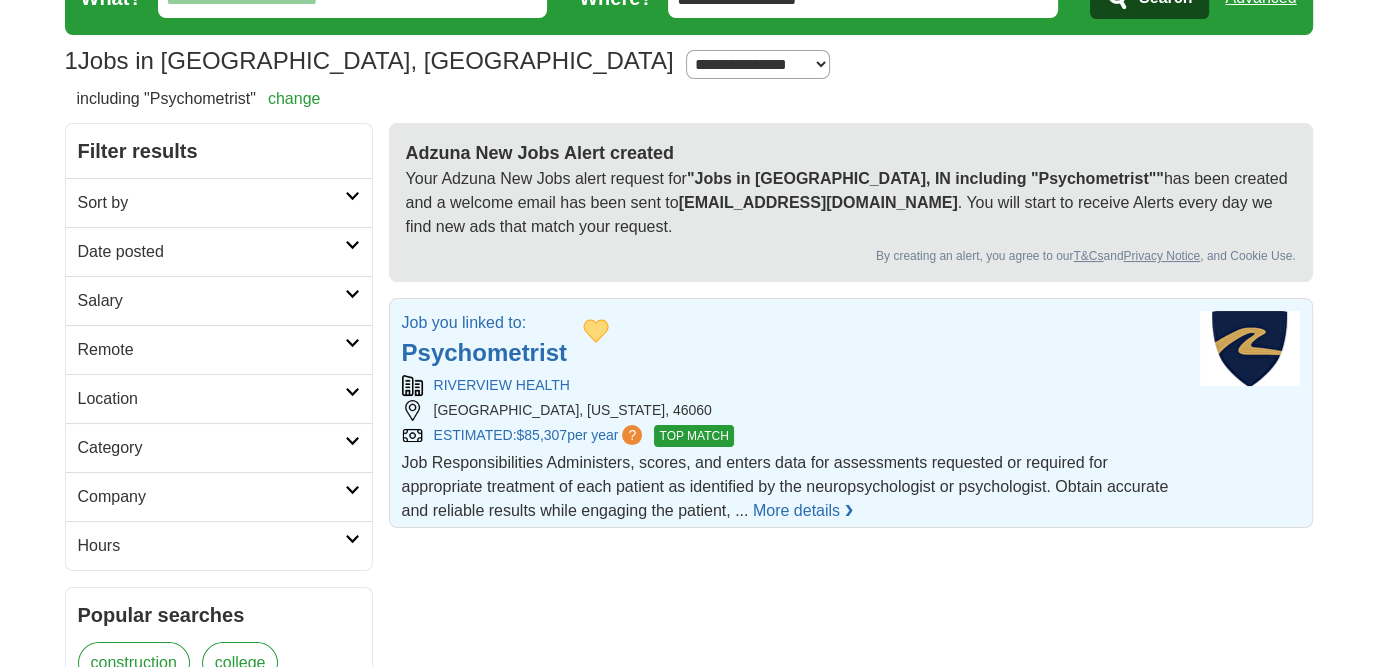 click on "Psychometrist" at bounding box center (484, 352) 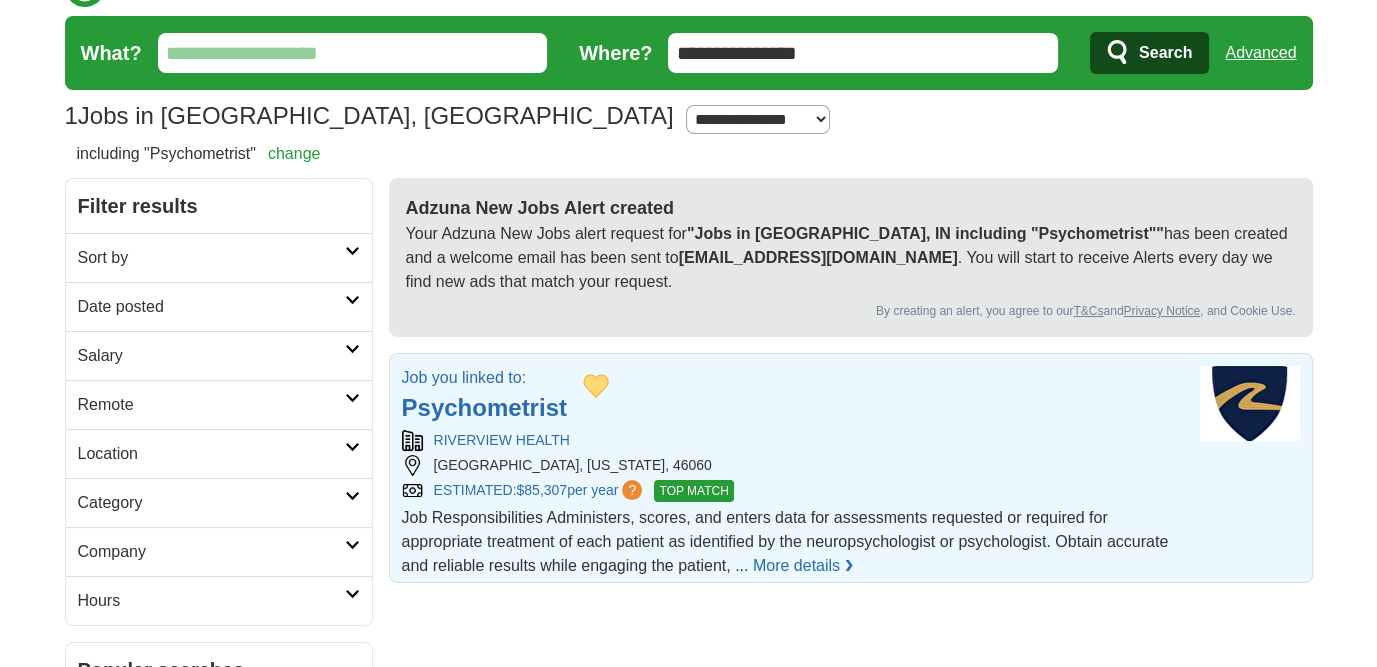 scroll, scrollTop: 0, scrollLeft: 0, axis: both 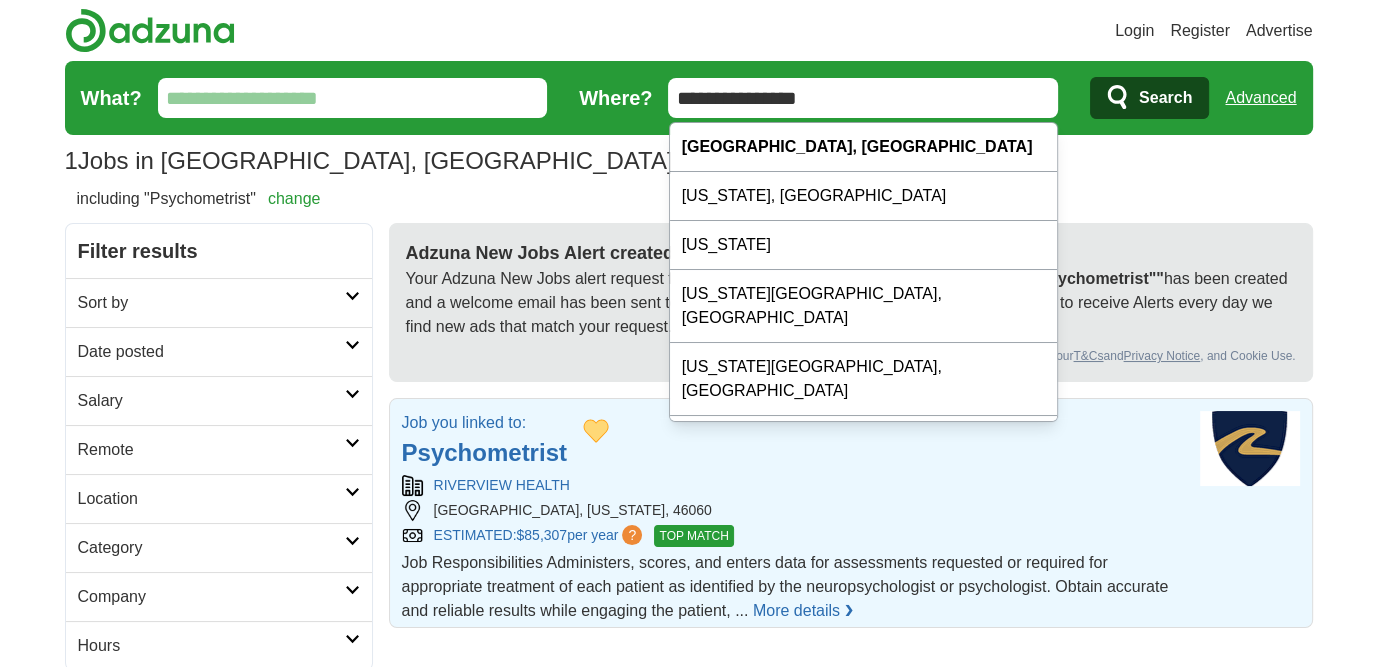 drag, startPoint x: 813, startPoint y: 90, endPoint x: 539, endPoint y: 116, distance: 275.2308 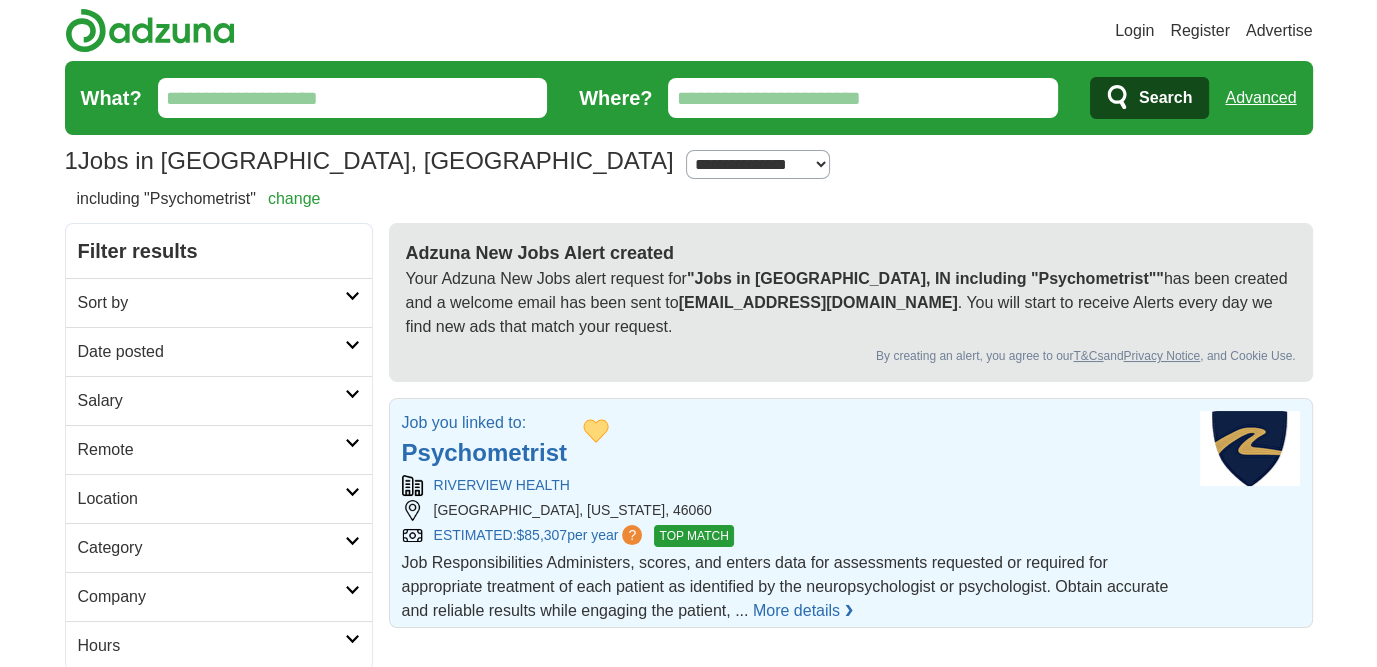 type 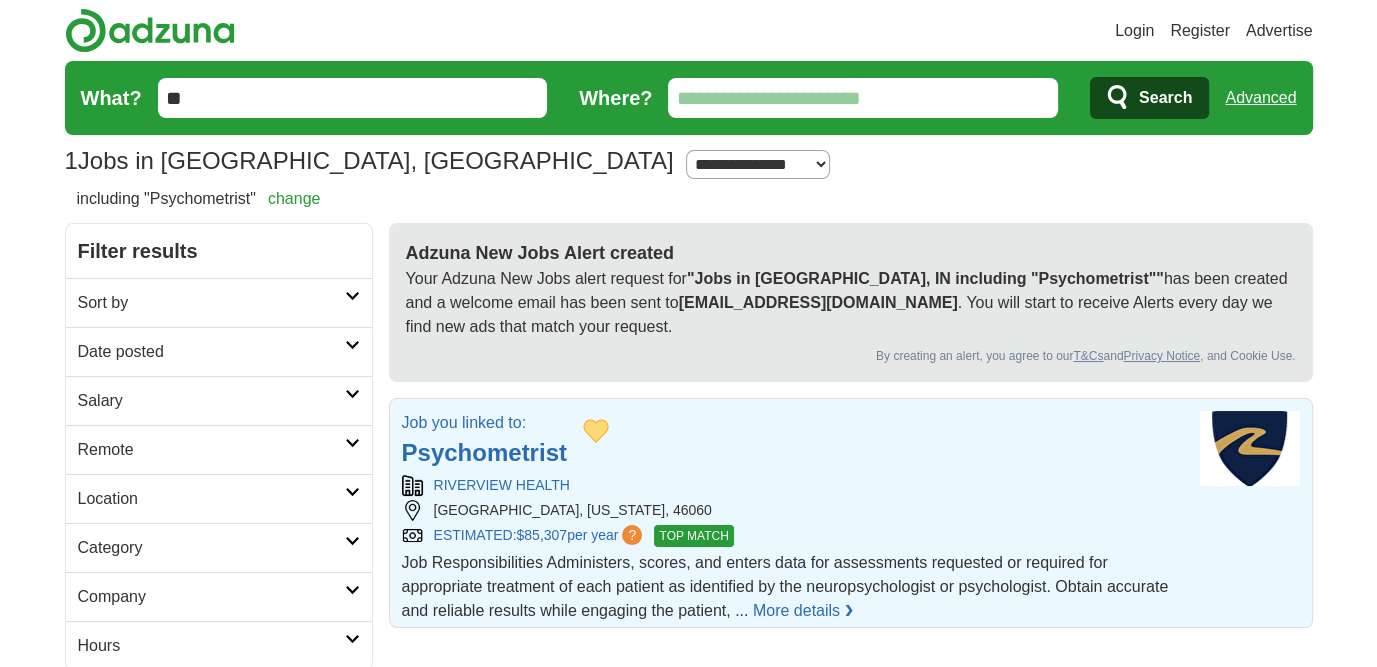 type on "*" 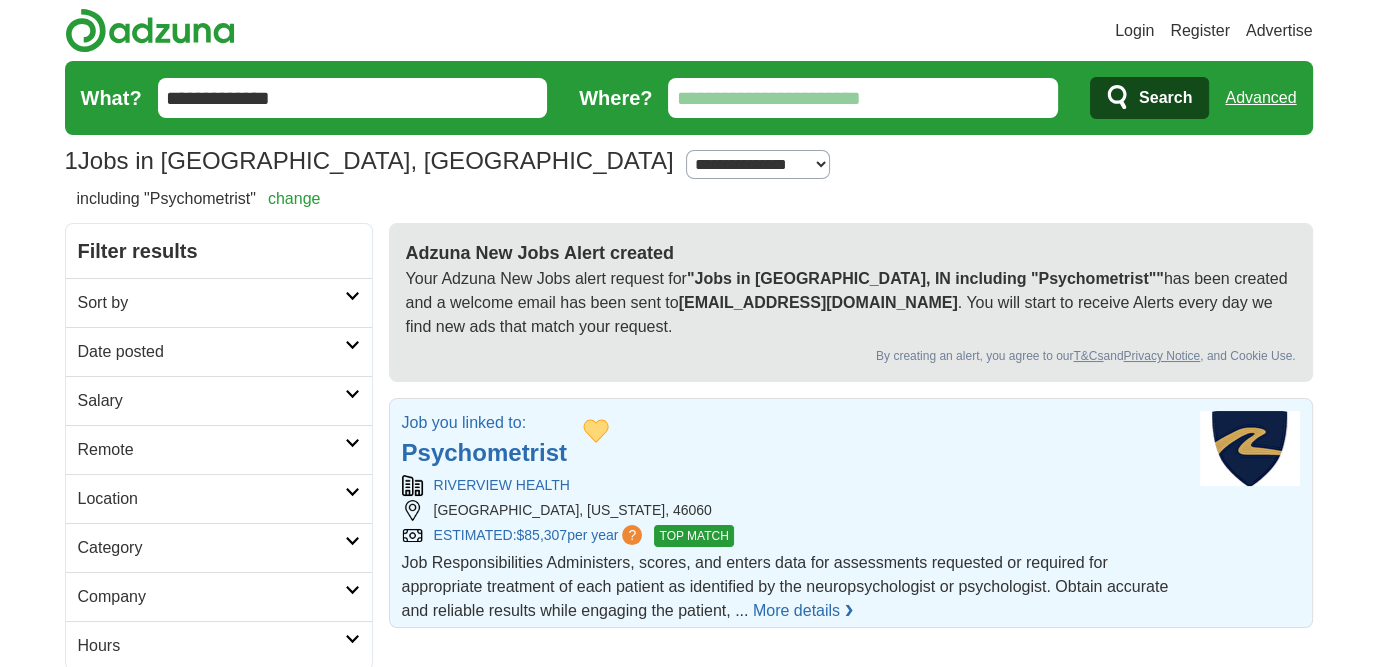 type on "**********" 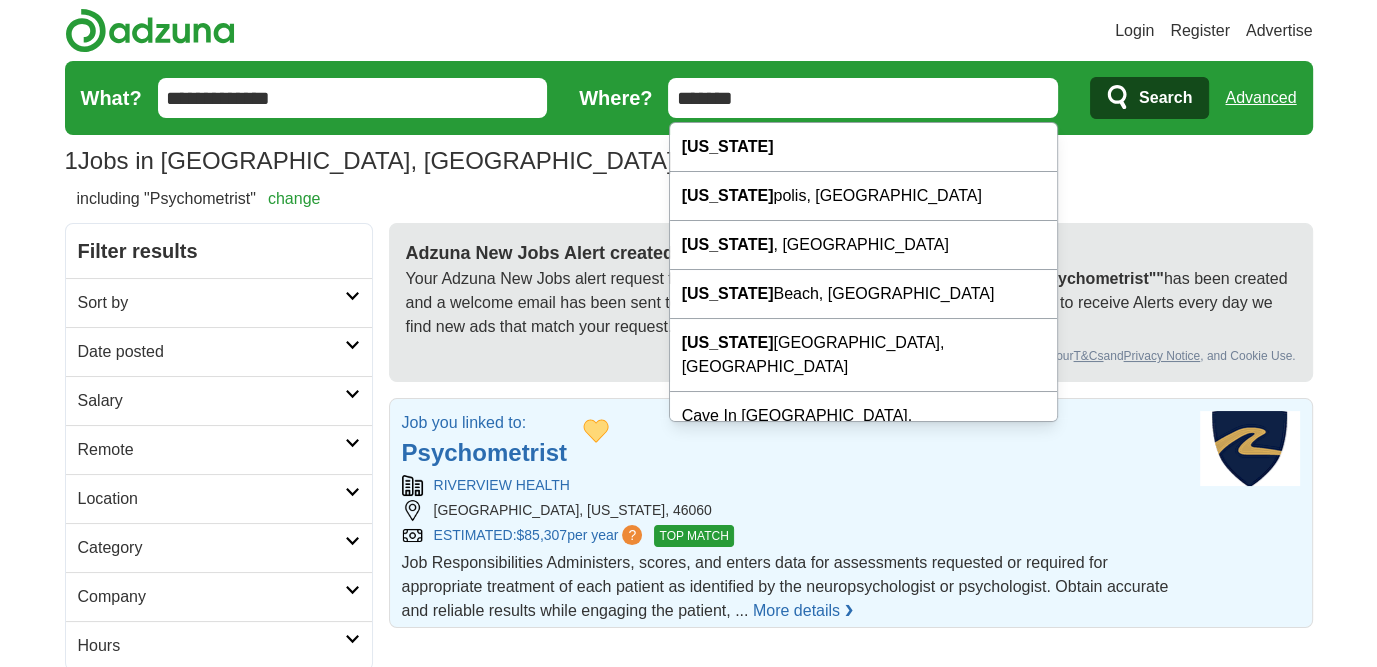 type on "*******" 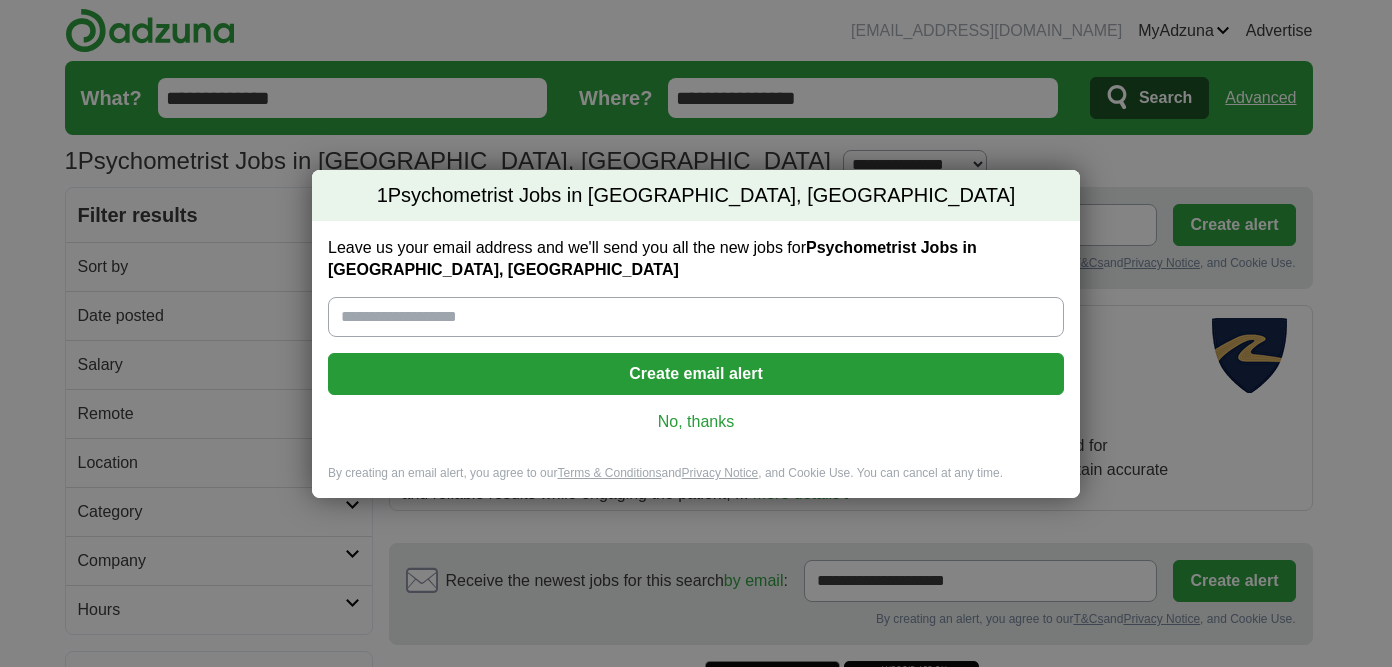 scroll, scrollTop: 0, scrollLeft: 0, axis: both 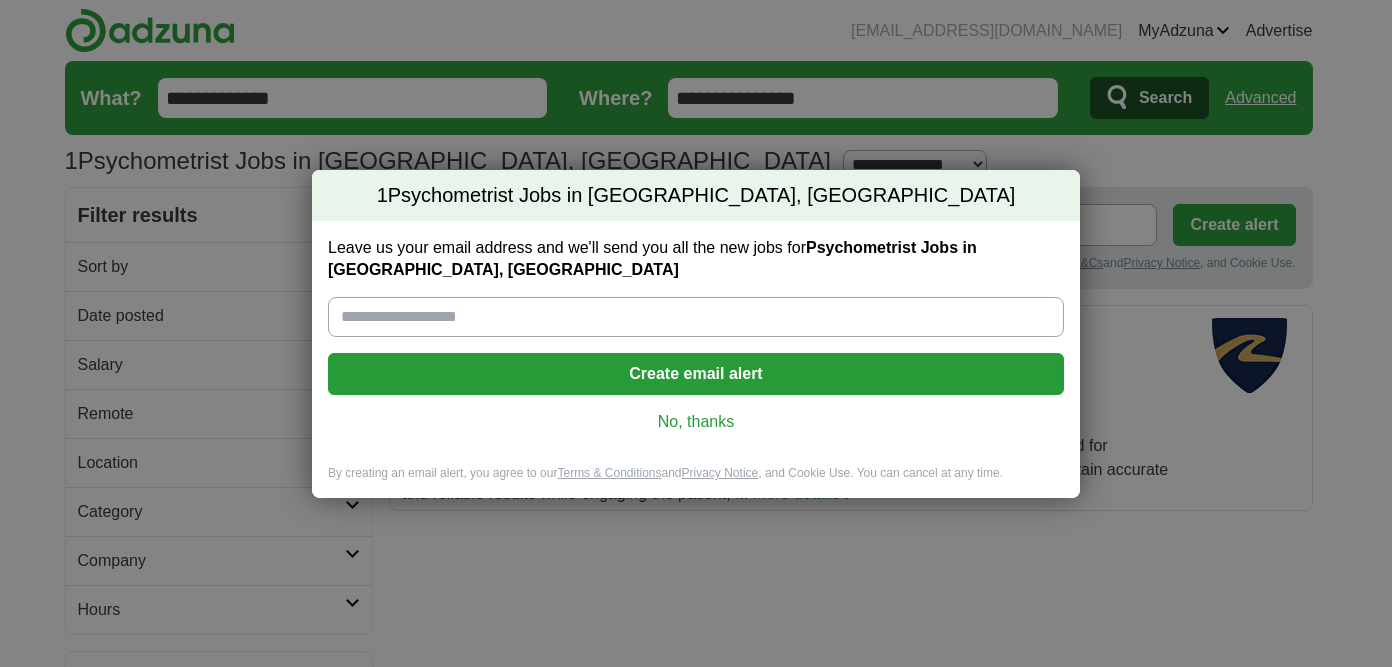 click on "No, thanks" at bounding box center (696, 422) 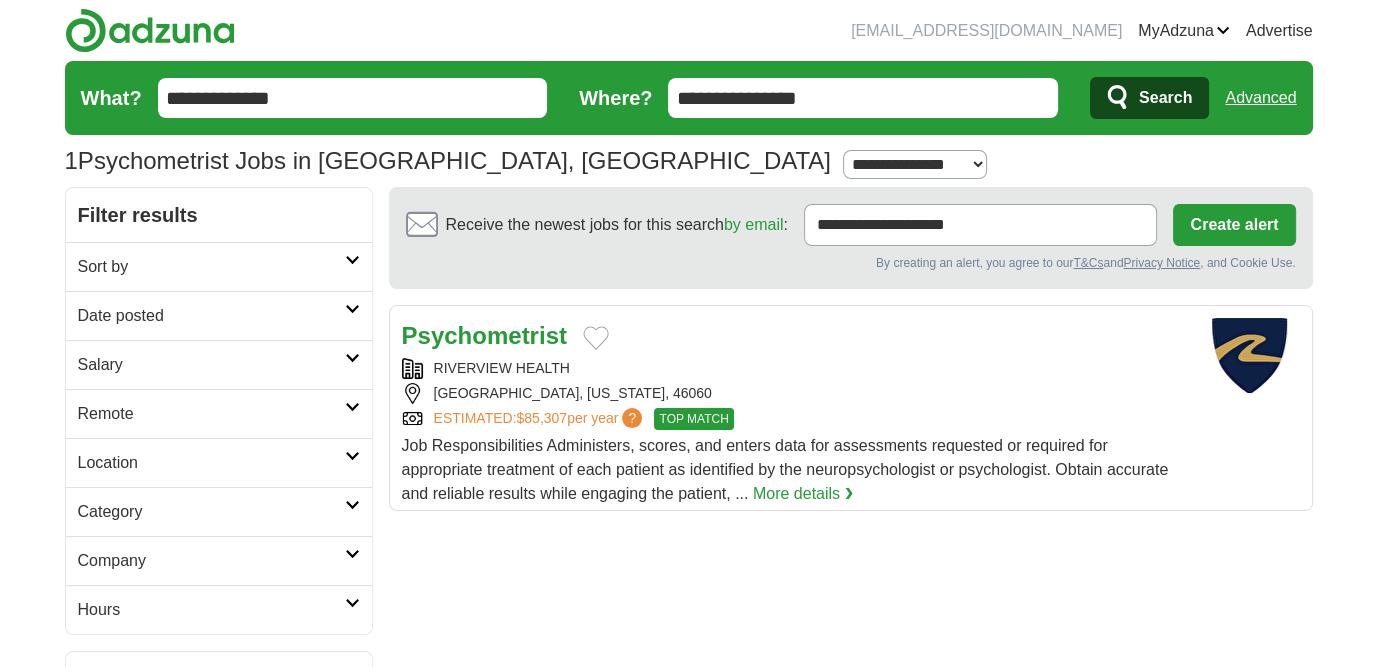 drag, startPoint x: 820, startPoint y: 91, endPoint x: 548, endPoint y: 99, distance: 272.1176 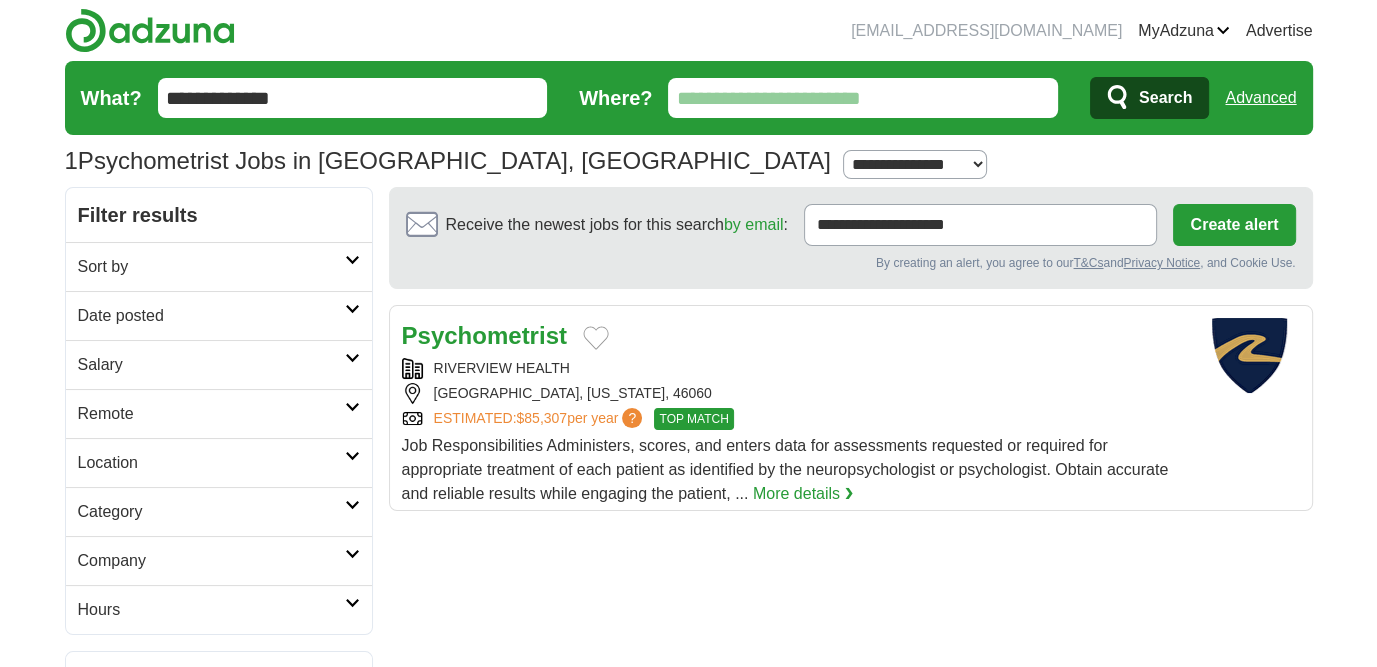 type 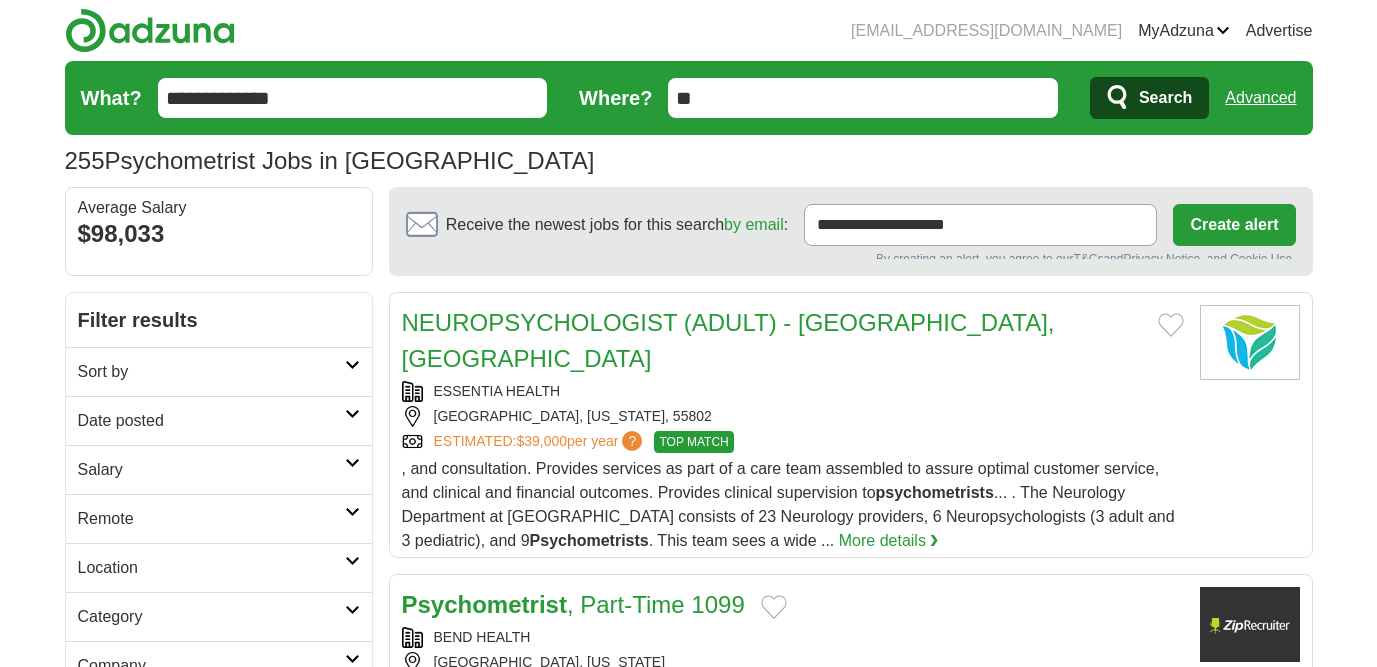 scroll, scrollTop: 0, scrollLeft: 0, axis: both 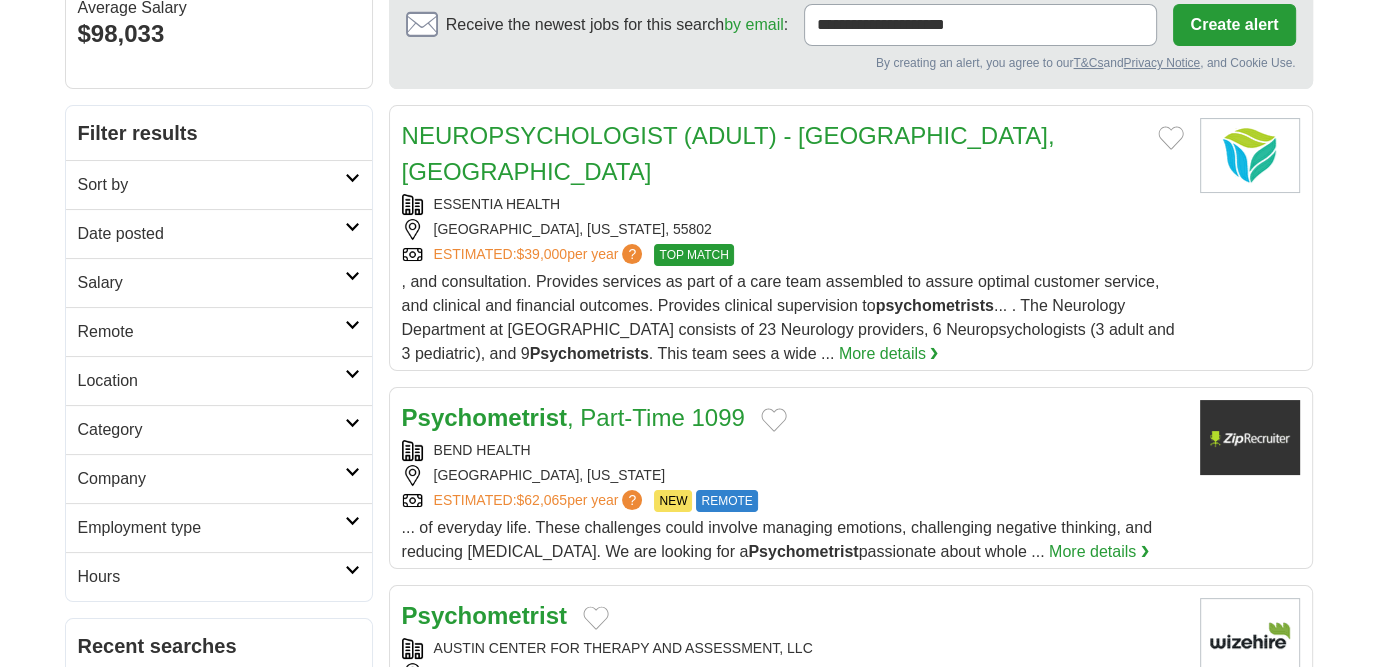 click at bounding box center [774, 420] 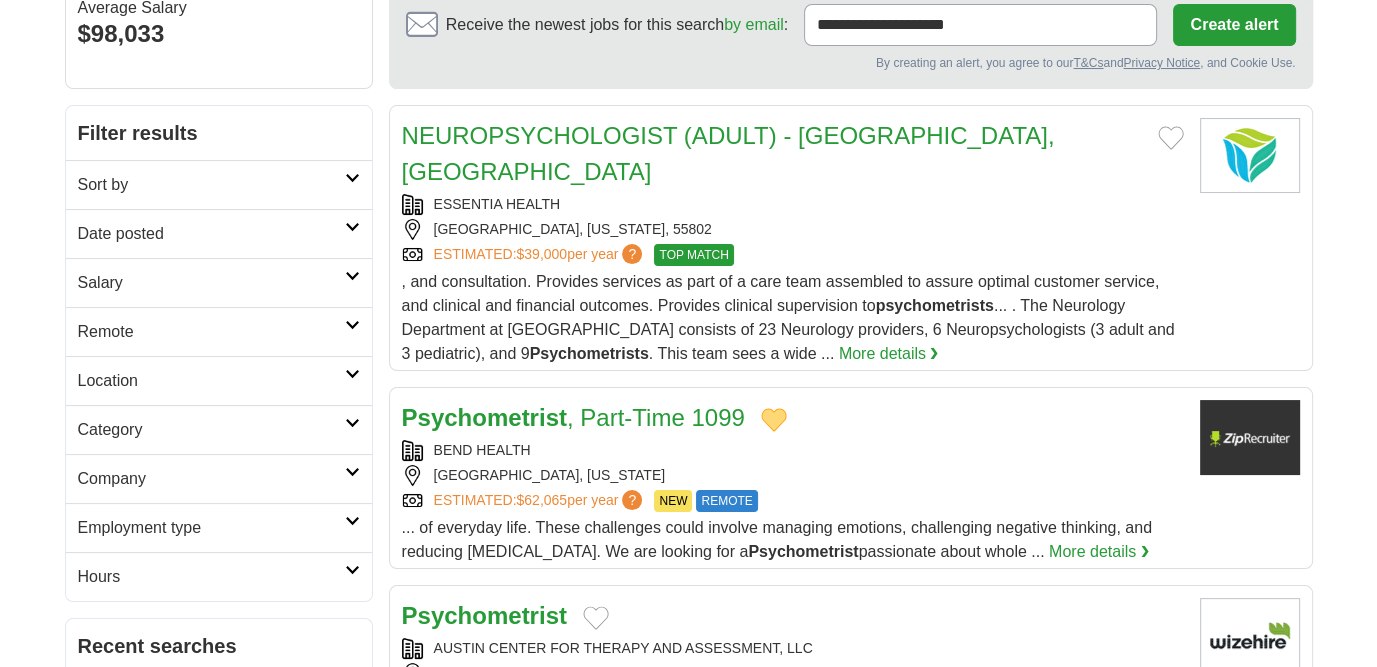 scroll, scrollTop: 300, scrollLeft: 0, axis: vertical 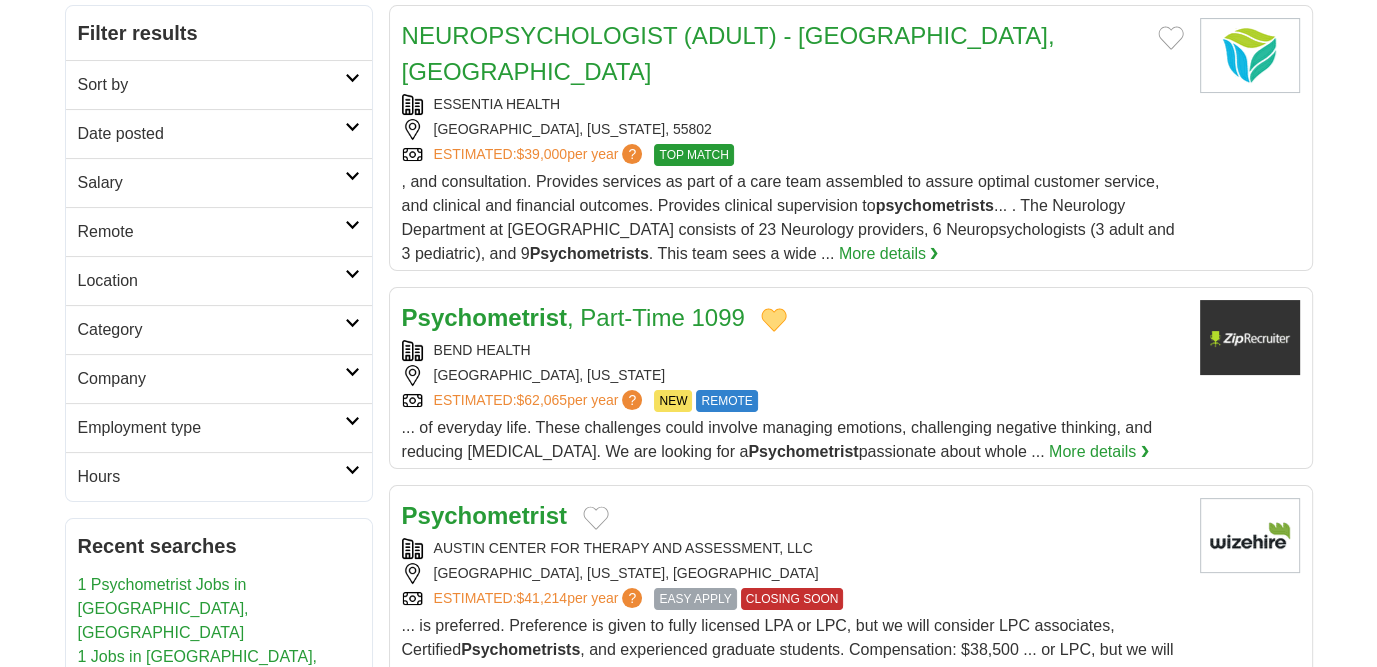 click on "Psychometrist , Part-Time 1099" at bounding box center [573, 317] 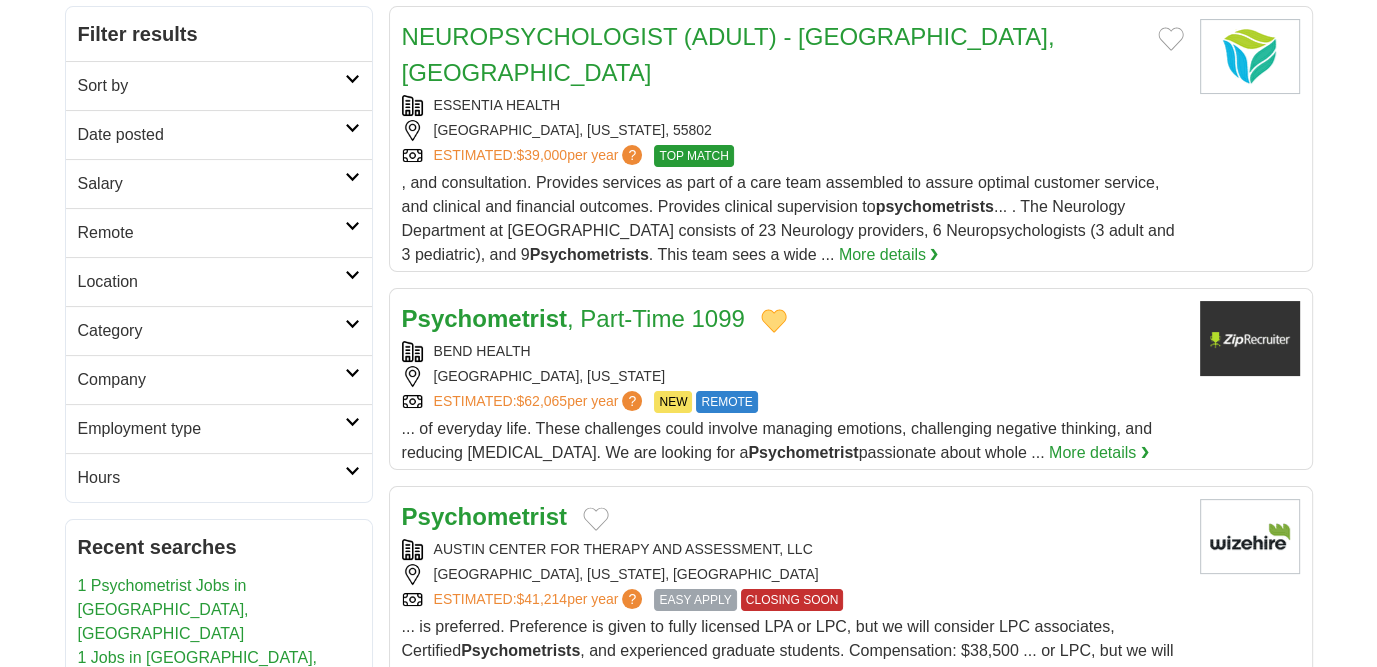 scroll, scrollTop: 300, scrollLeft: 0, axis: vertical 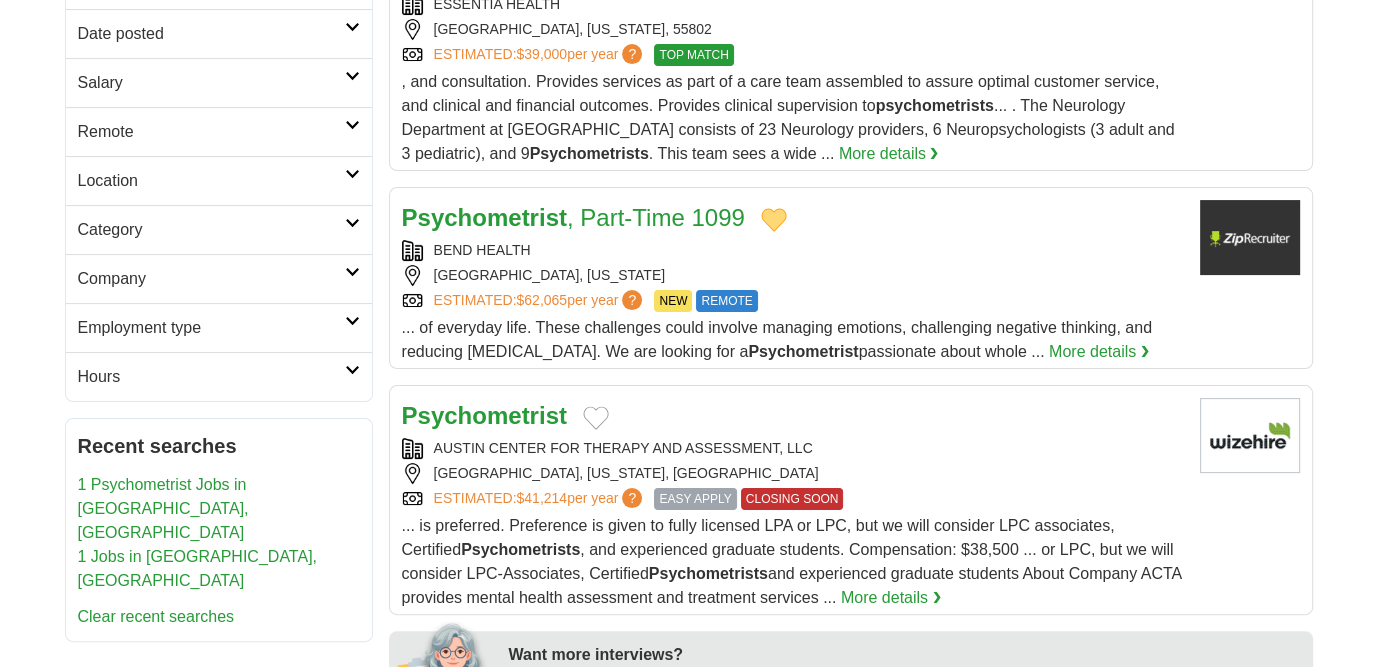 click at bounding box center [596, 418] 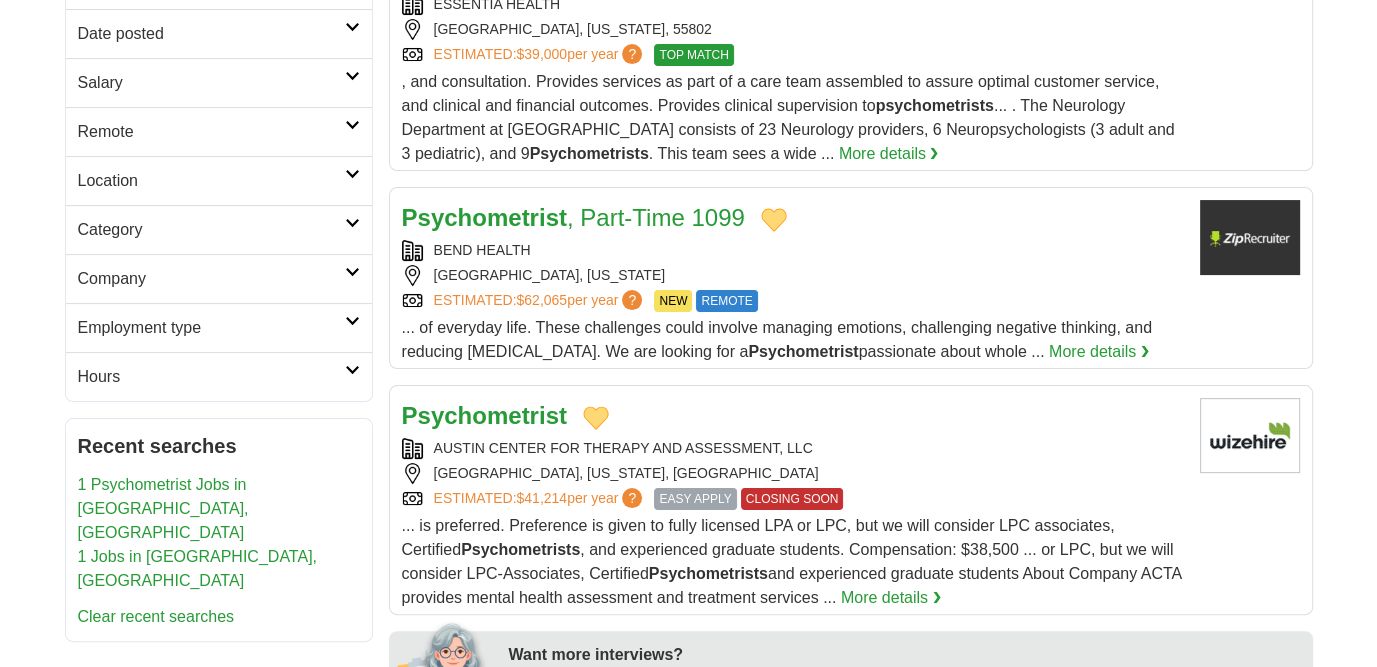 click on "Psychometrist" at bounding box center (484, 415) 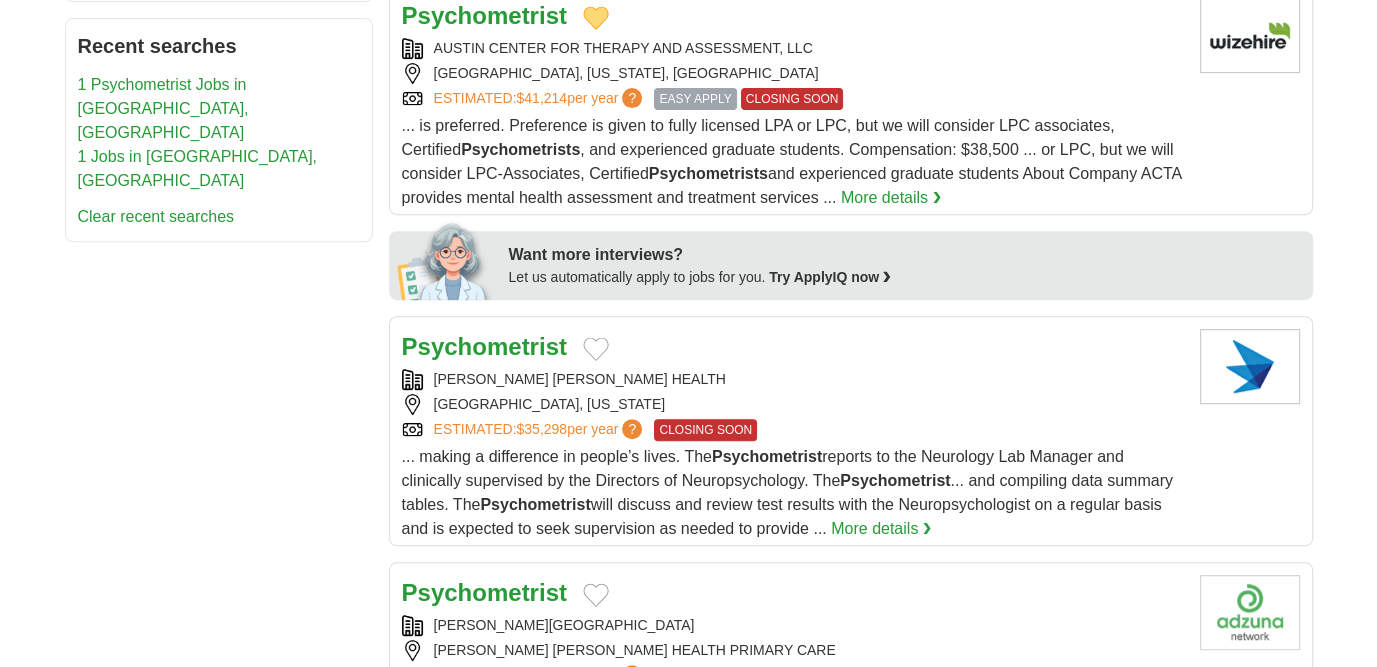 scroll, scrollTop: 900, scrollLeft: 0, axis: vertical 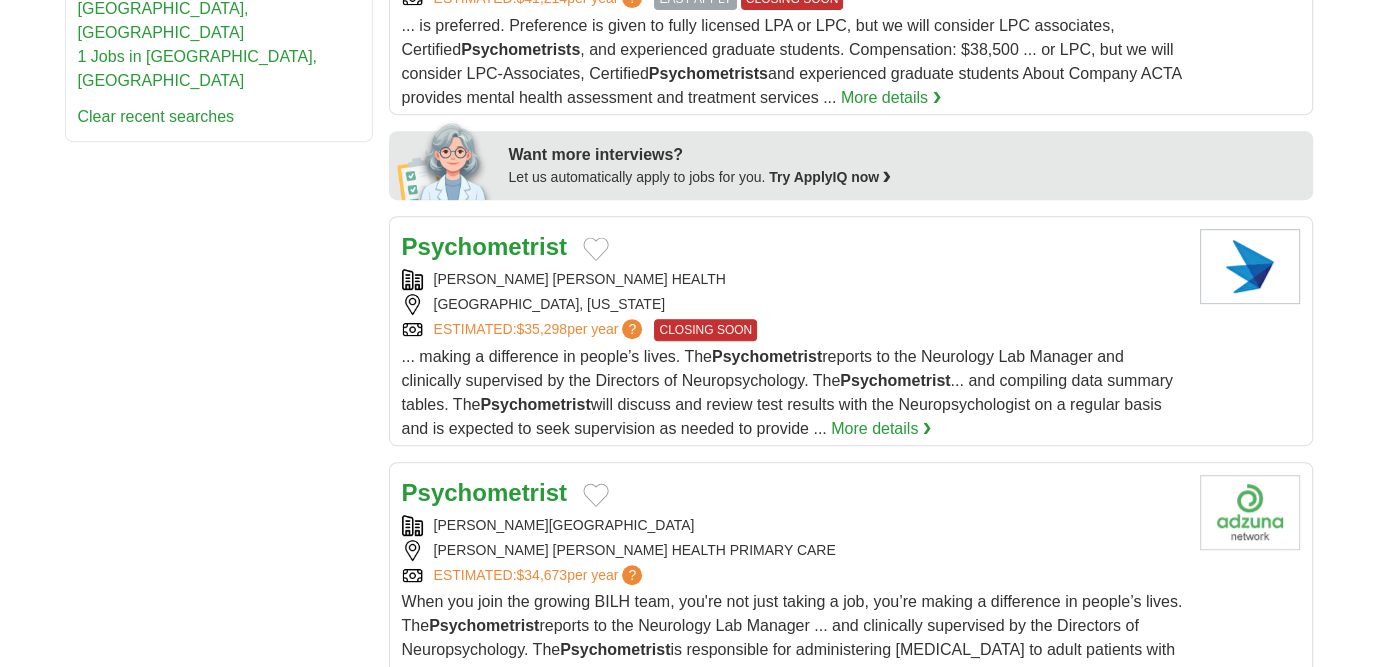 click on "Psychometrist" at bounding box center [484, 492] 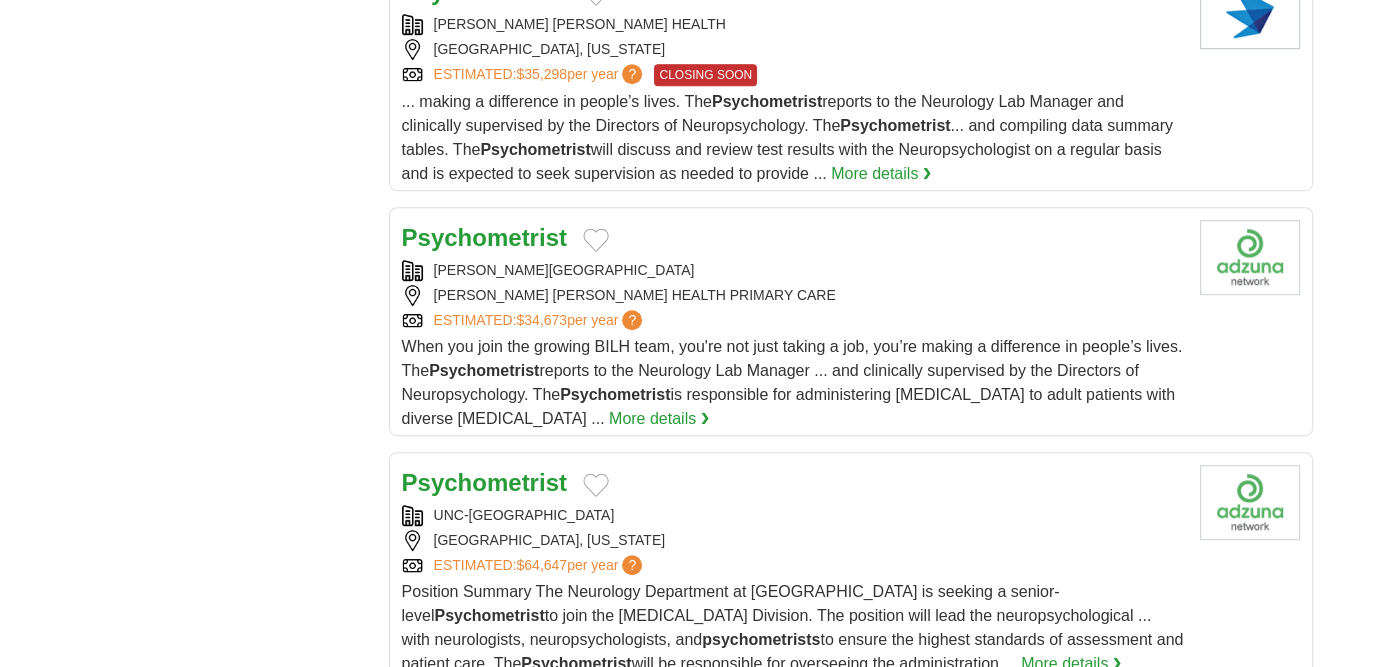 scroll, scrollTop: 1200, scrollLeft: 0, axis: vertical 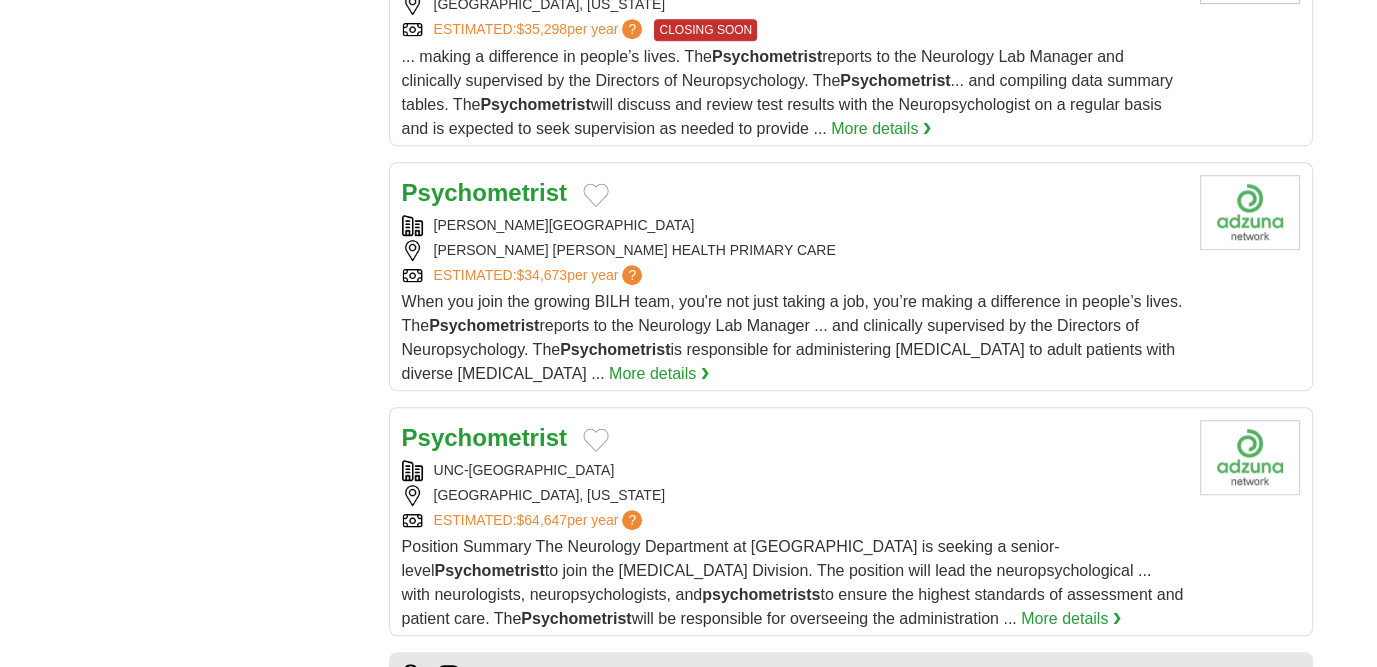 click at bounding box center [596, 440] 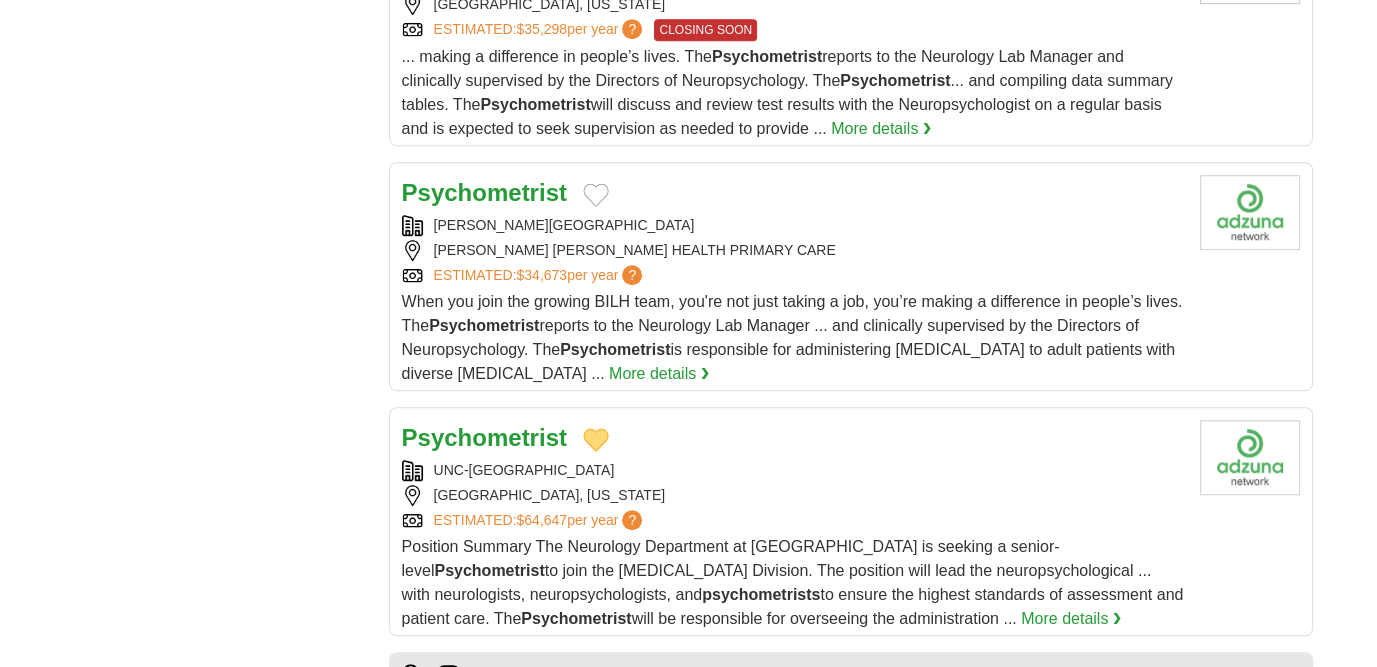 click on "Psychometrist" at bounding box center (484, 437) 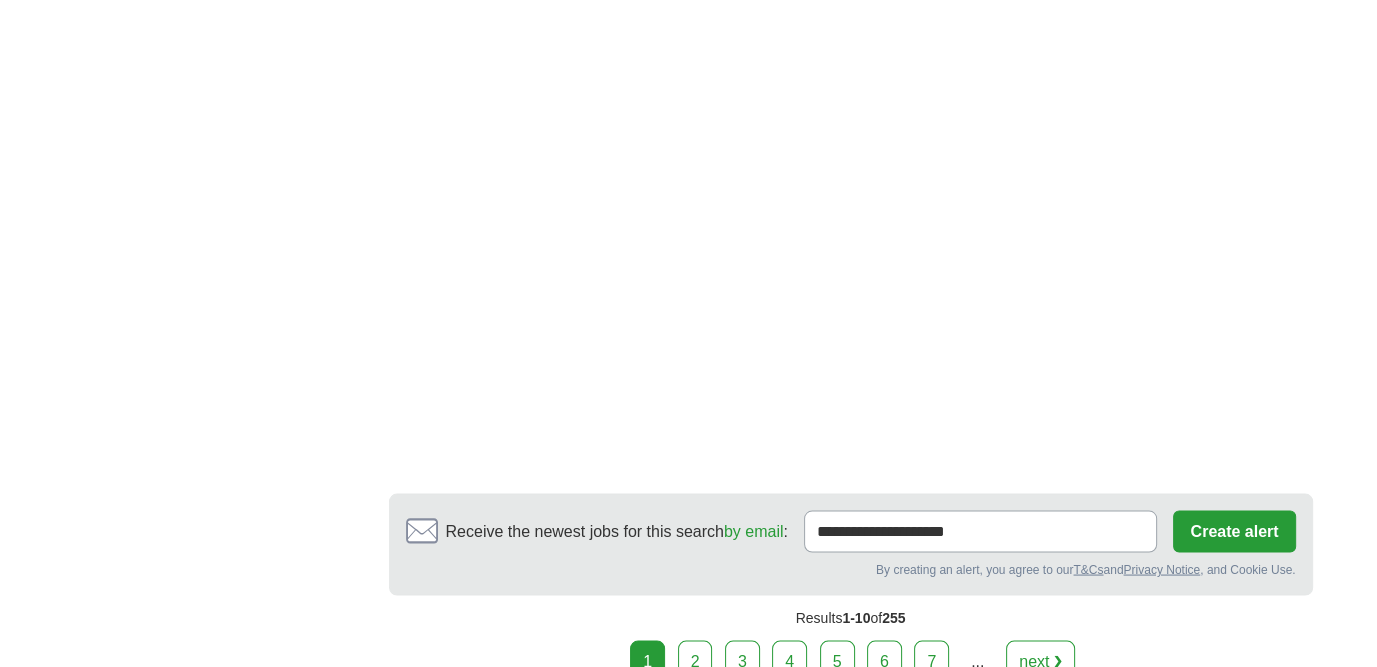 scroll, scrollTop: 3600, scrollLeft: 0, axis: vertical 